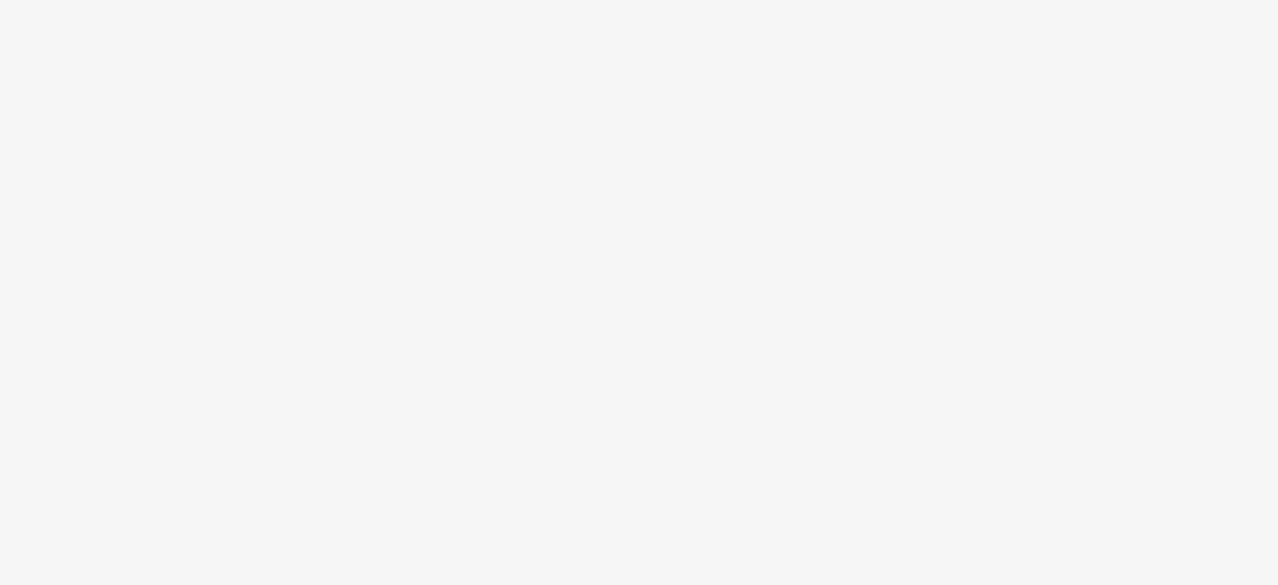 scroll, scrollTop: 0, scrollLeft: 0, axis: both 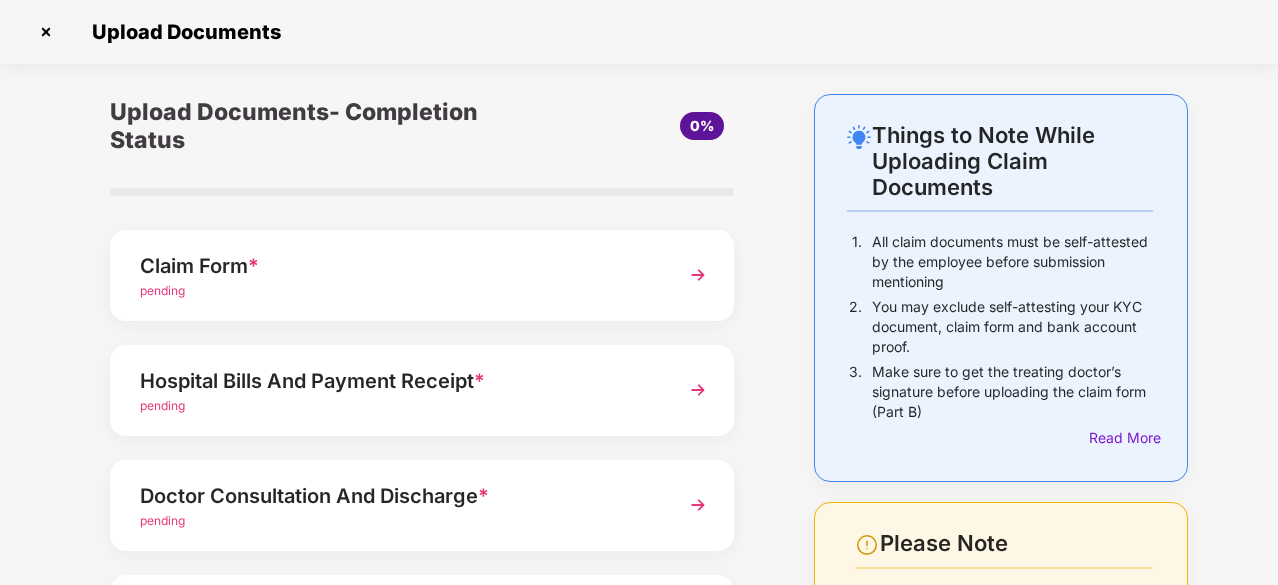 click at bounding box center [698, 275] 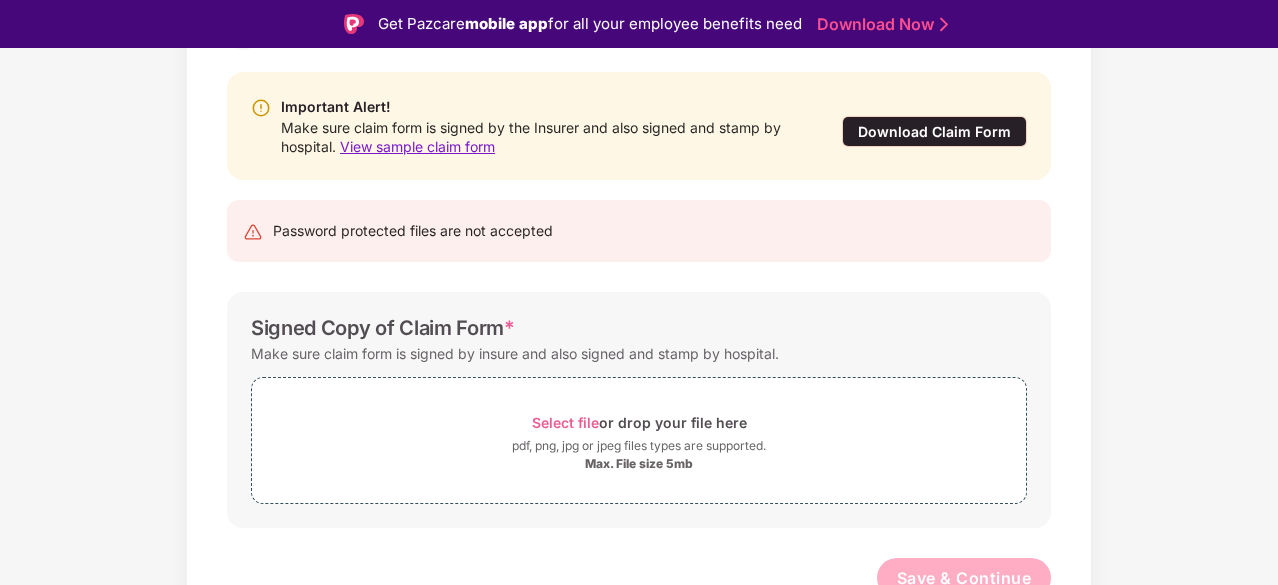 scroll, scrollTop: 205, scrollLeft: 0, axis: vertical 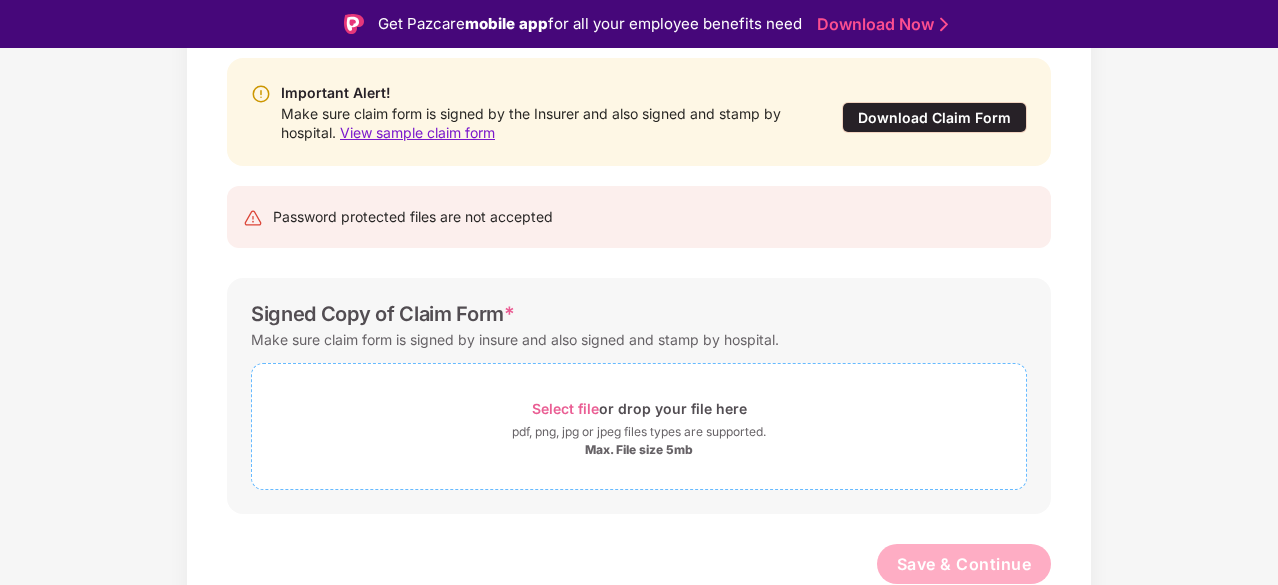 click on "Select file" at bounding box center [565, 408] 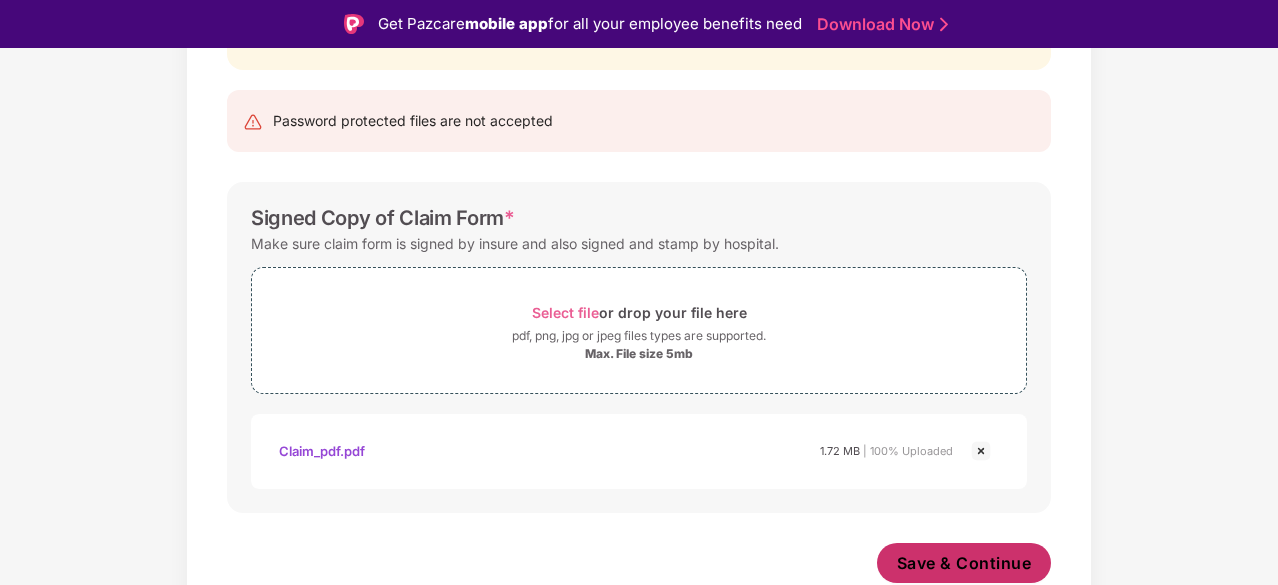 scroll, scrollTop: 300, scrollLeft: 0, axis: vertical 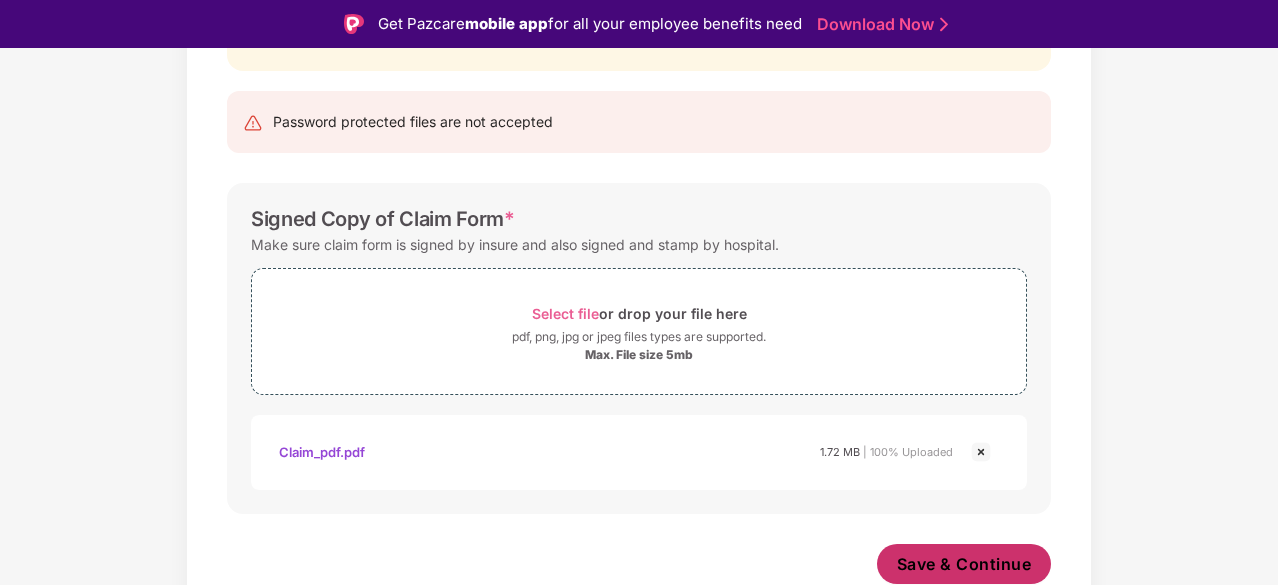 click on "Save & Continue" at bounding box center [964, 564] 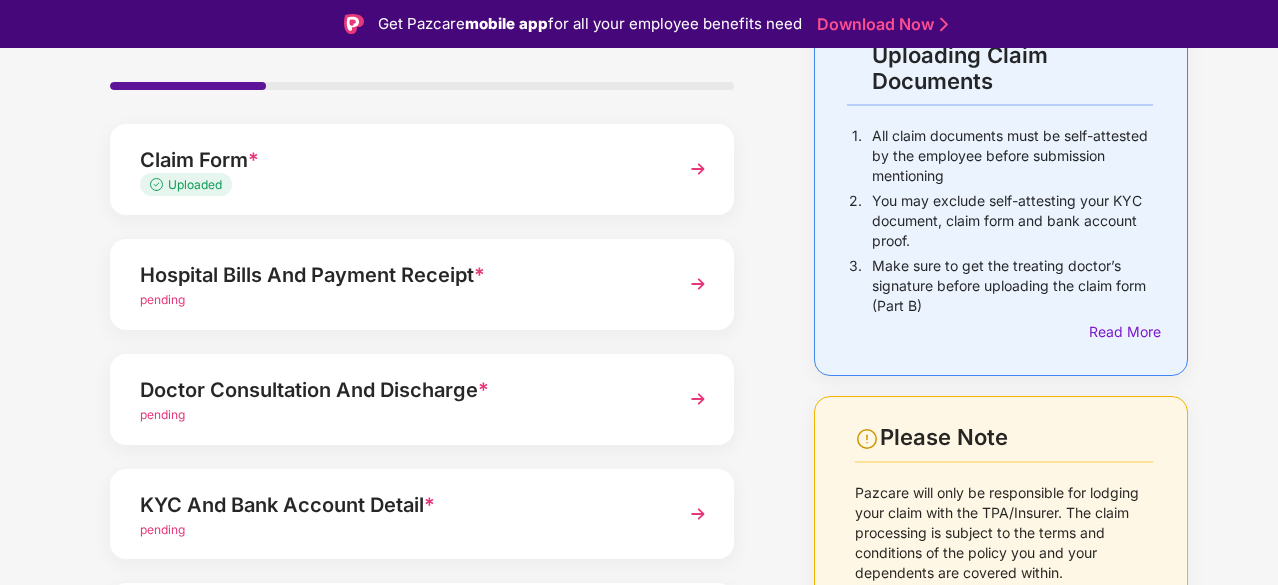 scroll, scrollTop: 160, scrollLeft: 0, axis: vertical 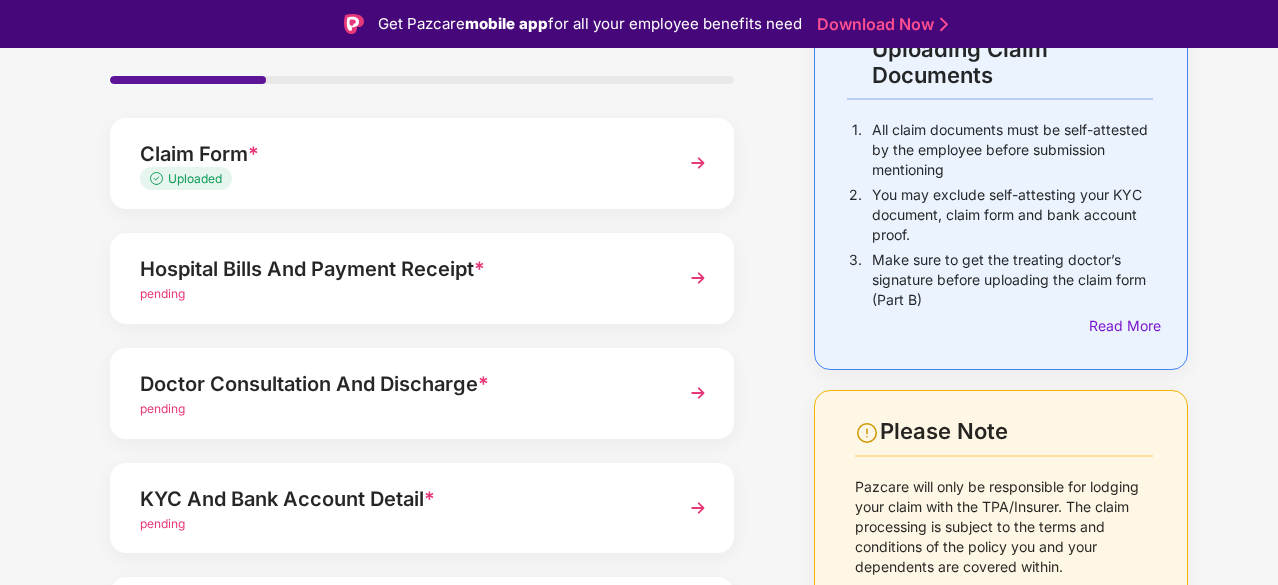 click at bounding box center (698, 278) 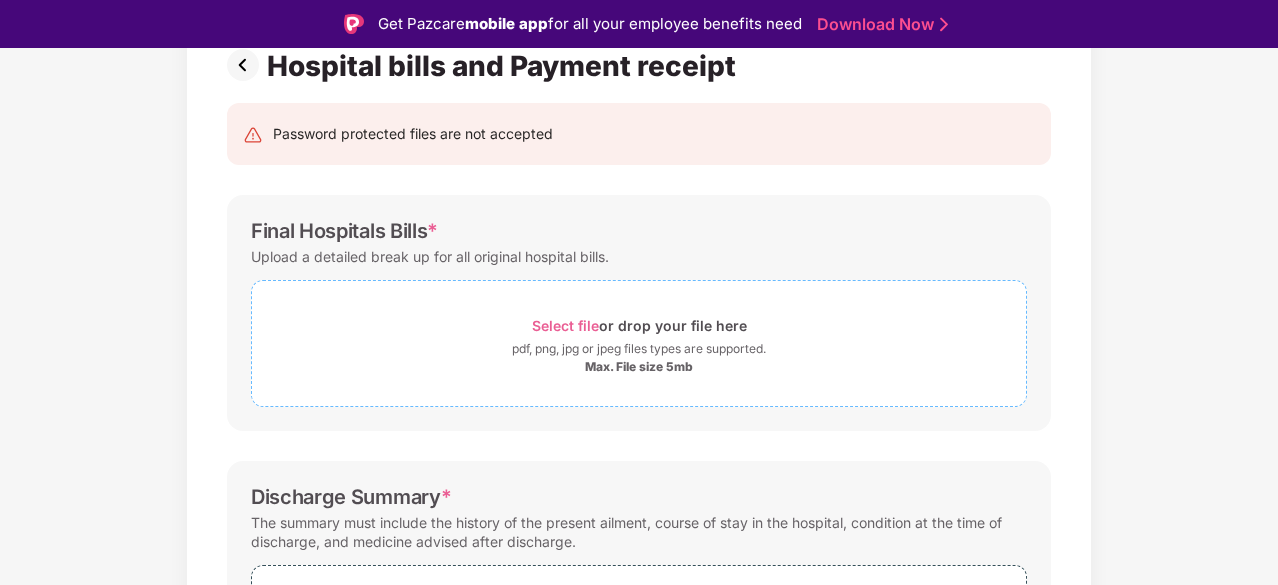 click on "Select file  or drop your file here" at bounding box center [639, 325] 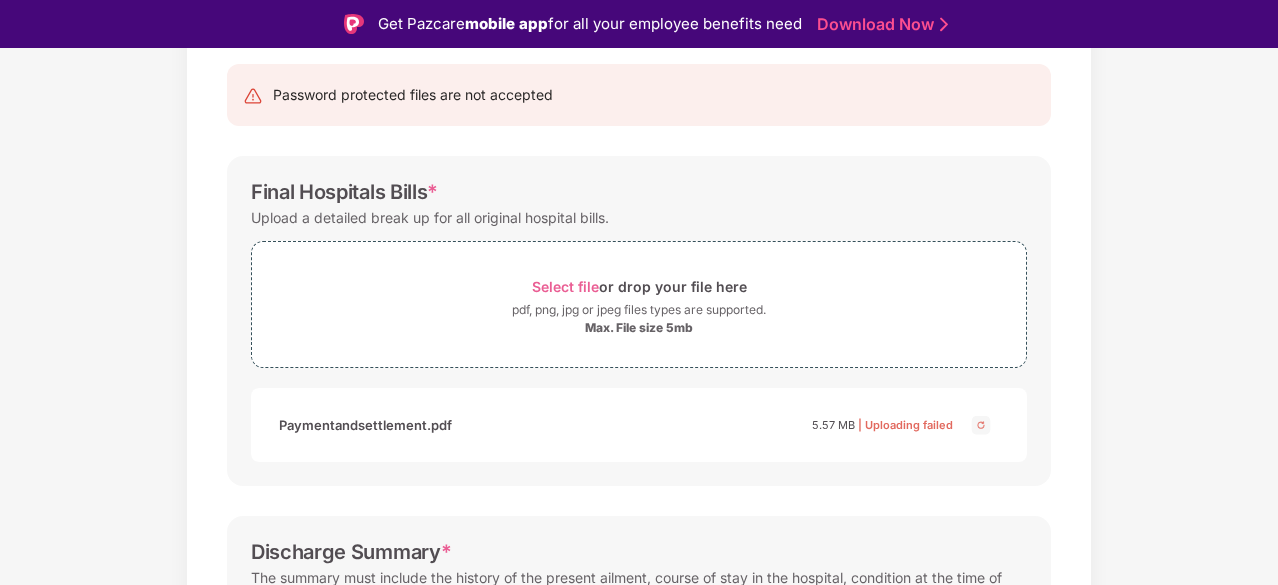 scroll, scrollTop: 191, scrollLeft: 0, axis: vertical 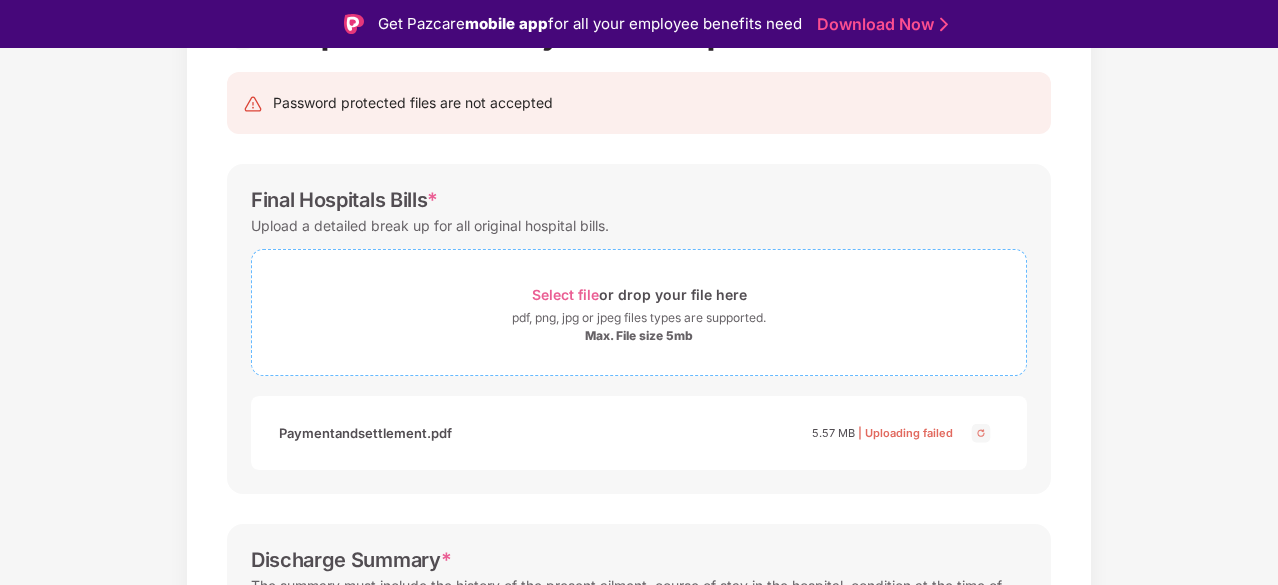 click on "Select file" at bounding box center [565, 294] 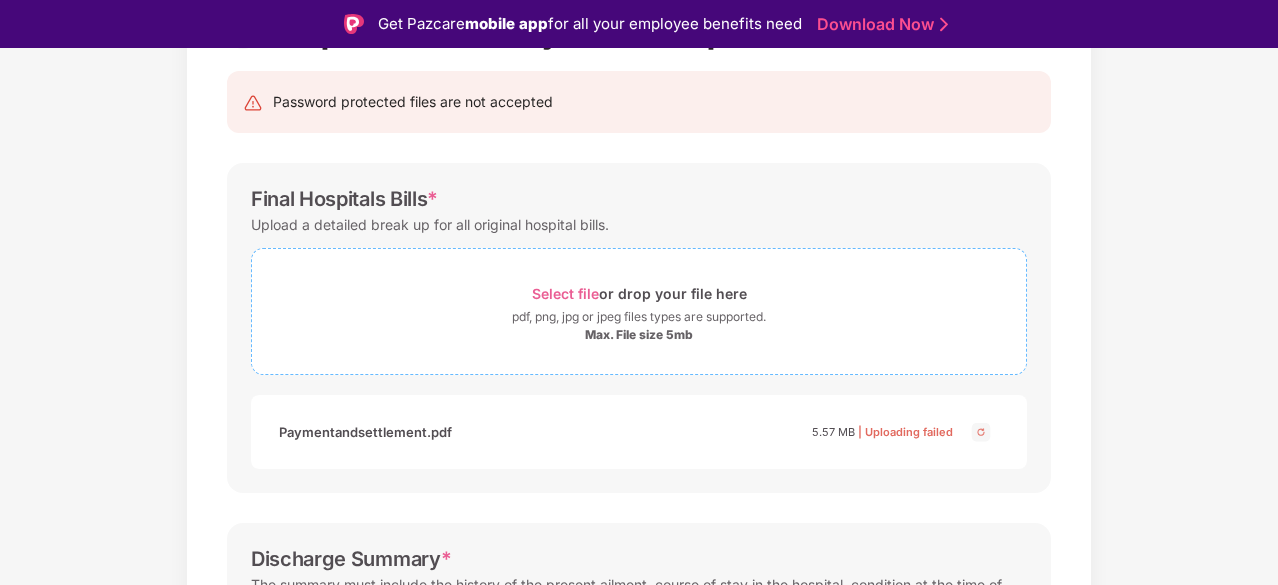 scroll, scrollTop: 193, scrollLeft: 0, axis: vertical 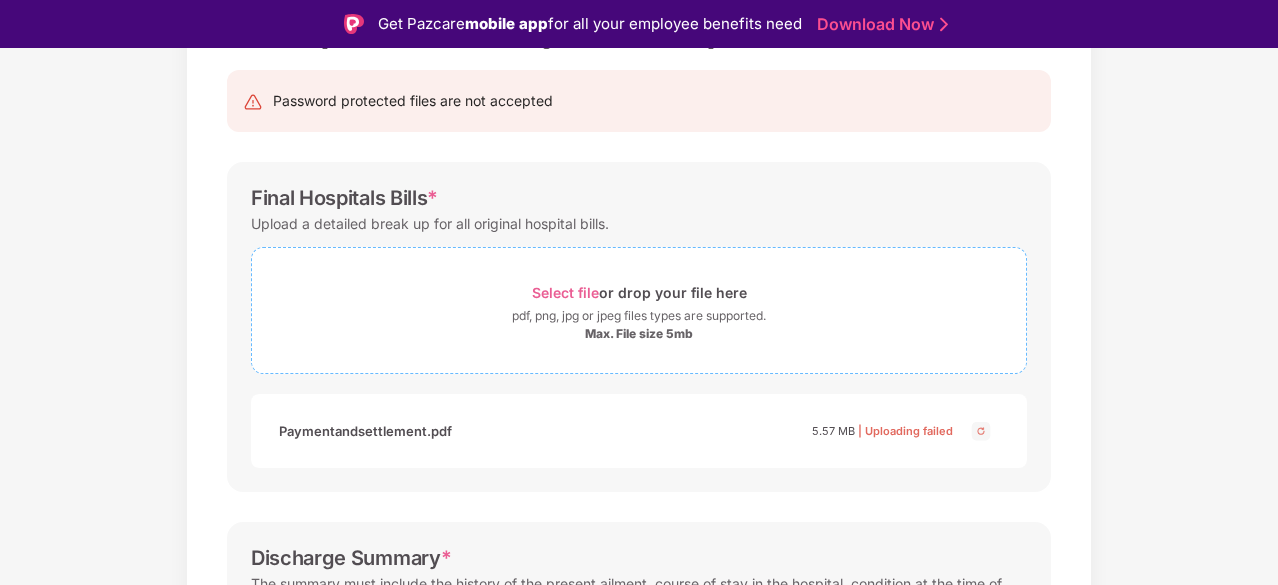 click on "Select file" at bounding box center [565, 292] 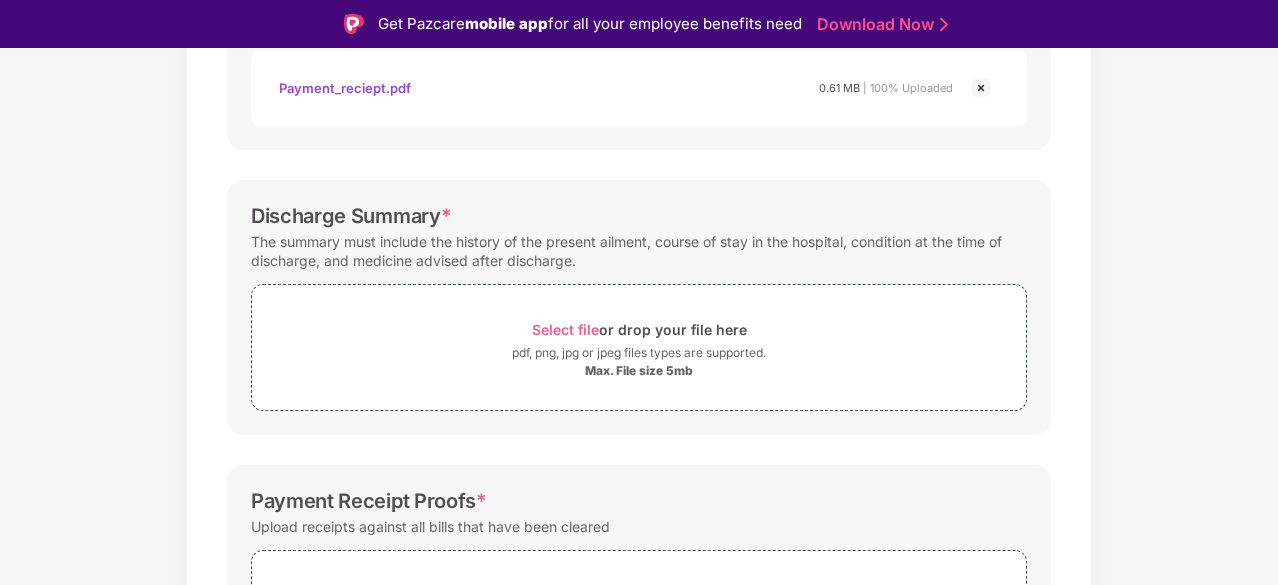 scroll, scrollTop: 537, scrollLeft: 0, axis: vertical 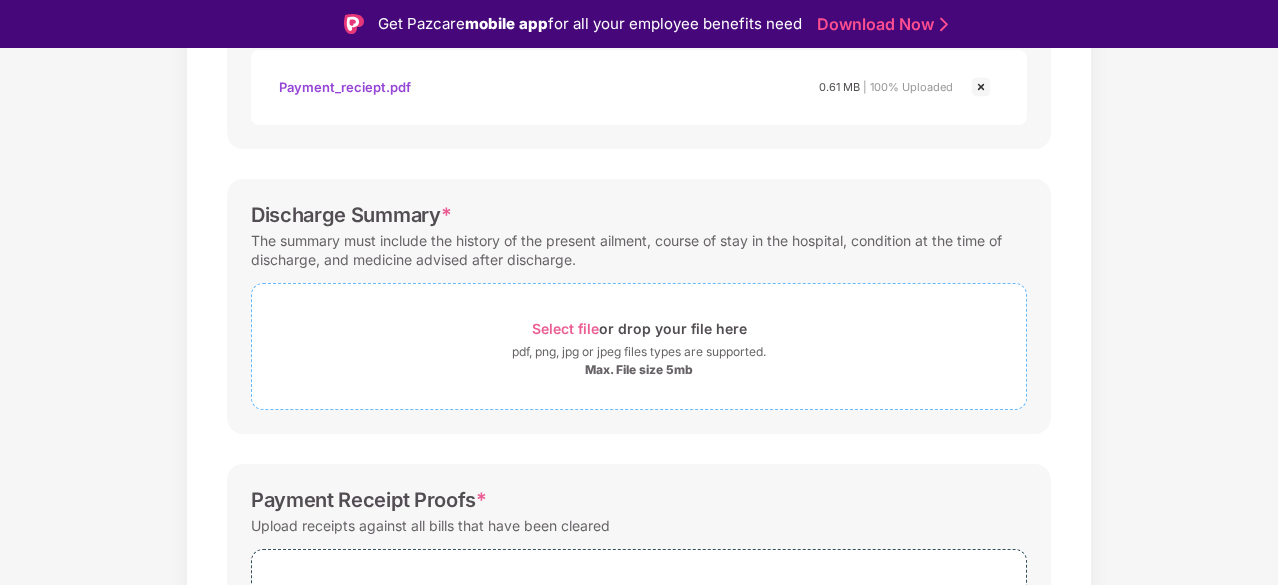 click on "Select file" at bounding box center (565, 328) 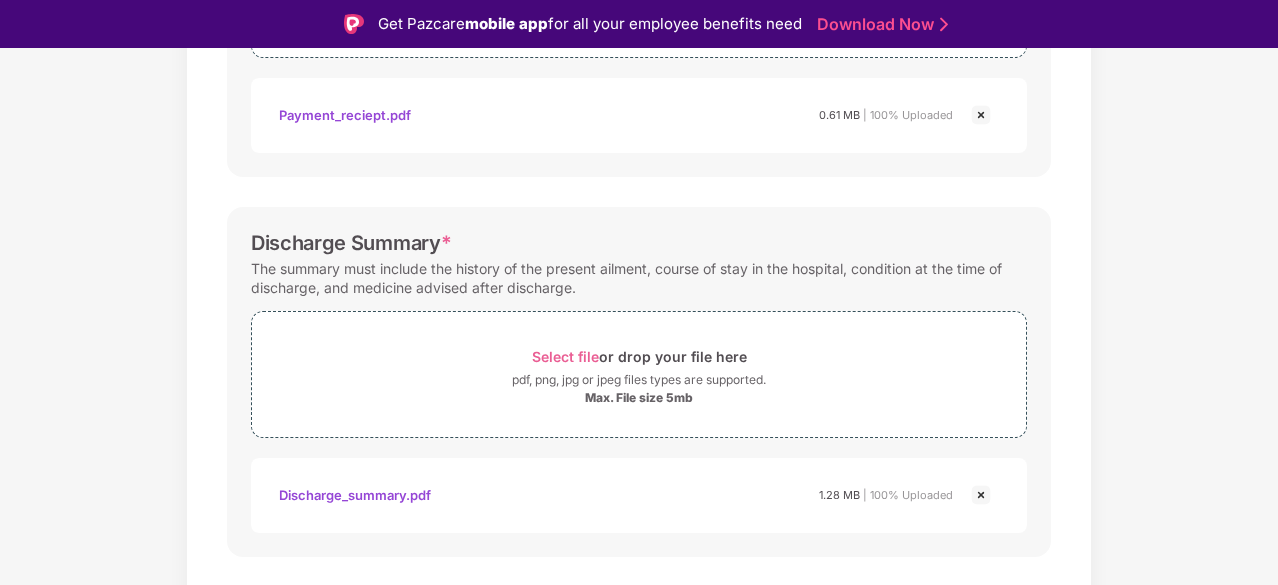 scroll, scrollTop: 817, scrollLeft: 0, axis: vertical 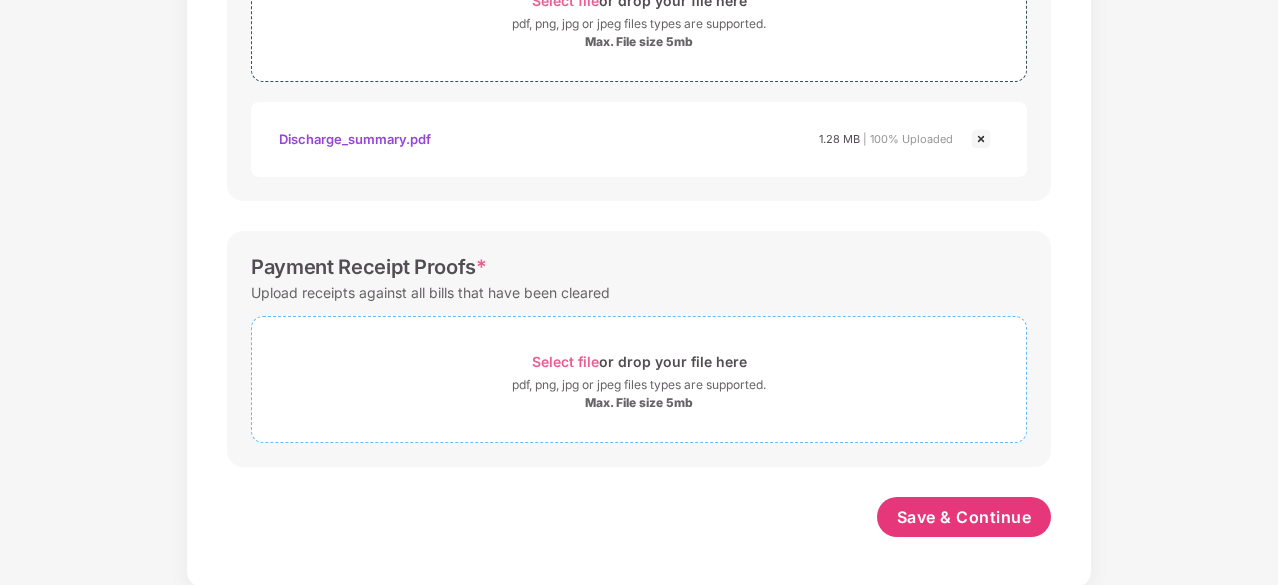 click on "Select file" at bounding box center (565, 361) 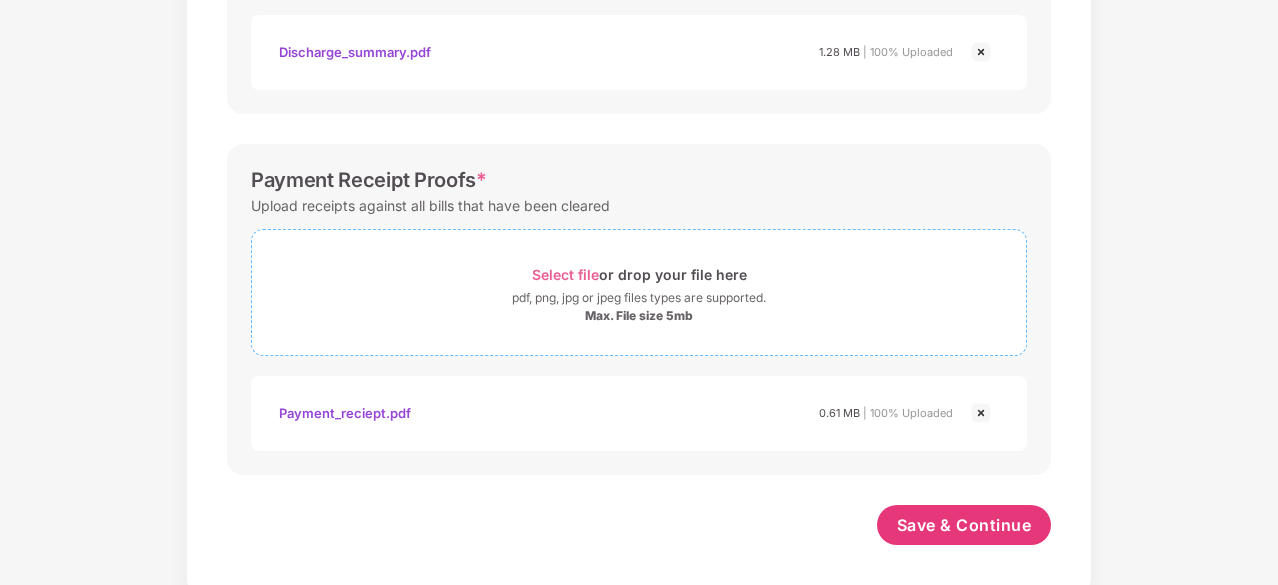 scroll, scrollTop: 912, scrollLeft: 0, axis: vertical 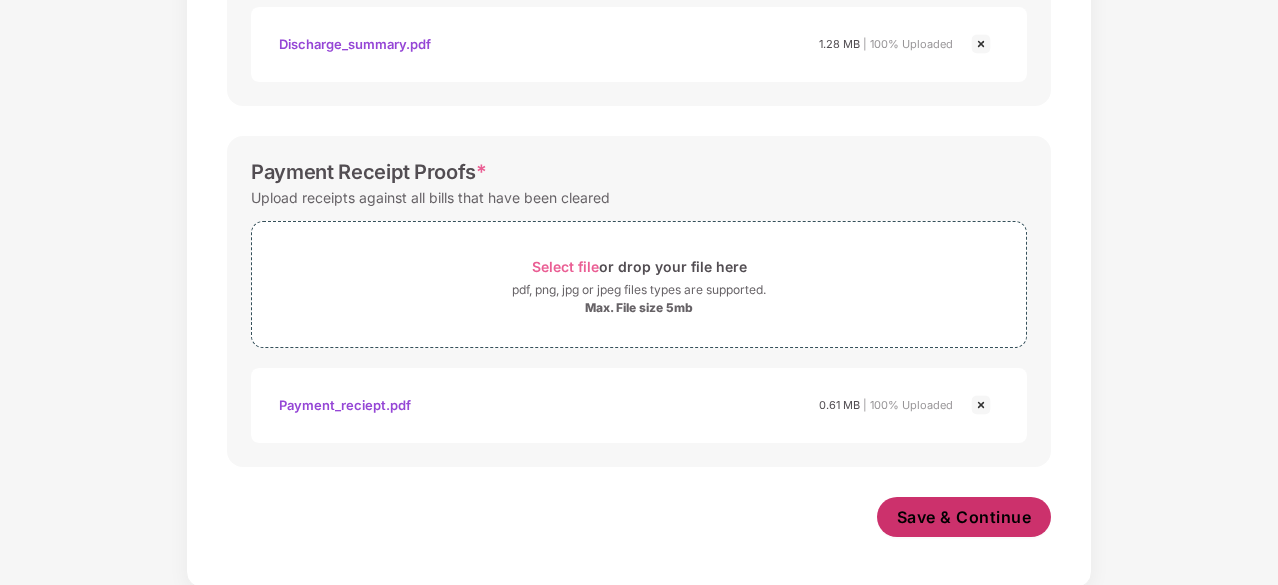 click on "Save & Continue" at bounding box center [964, 517] 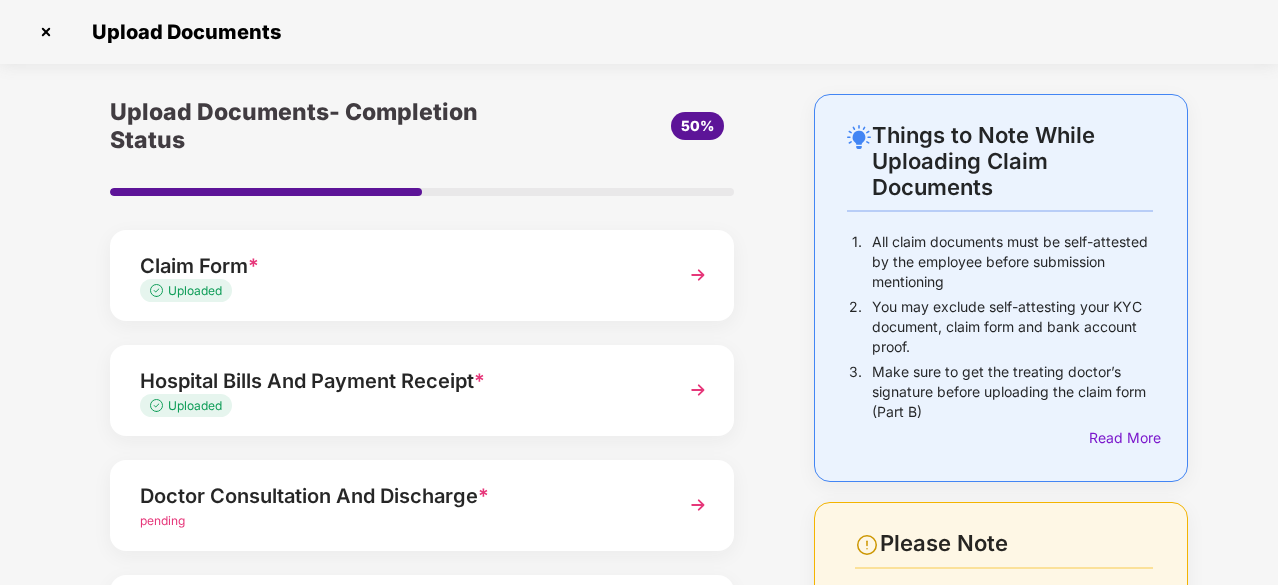 scroll, scrollTop: 244, scrollLeft: 0, axis: vertical 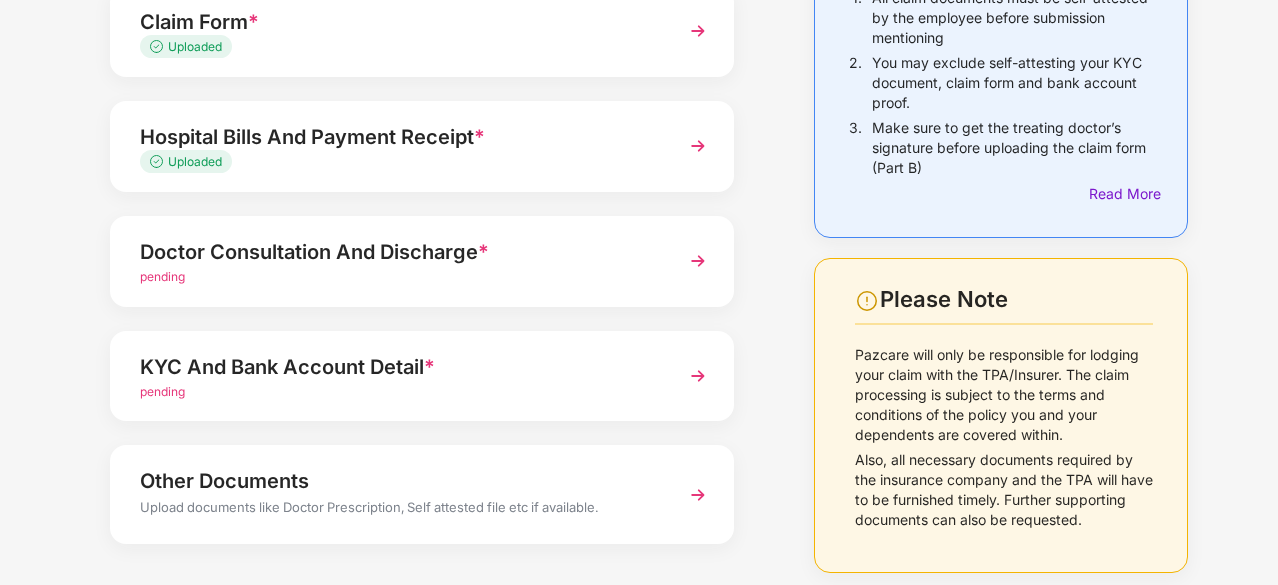 click at bounding box center (698, 146) 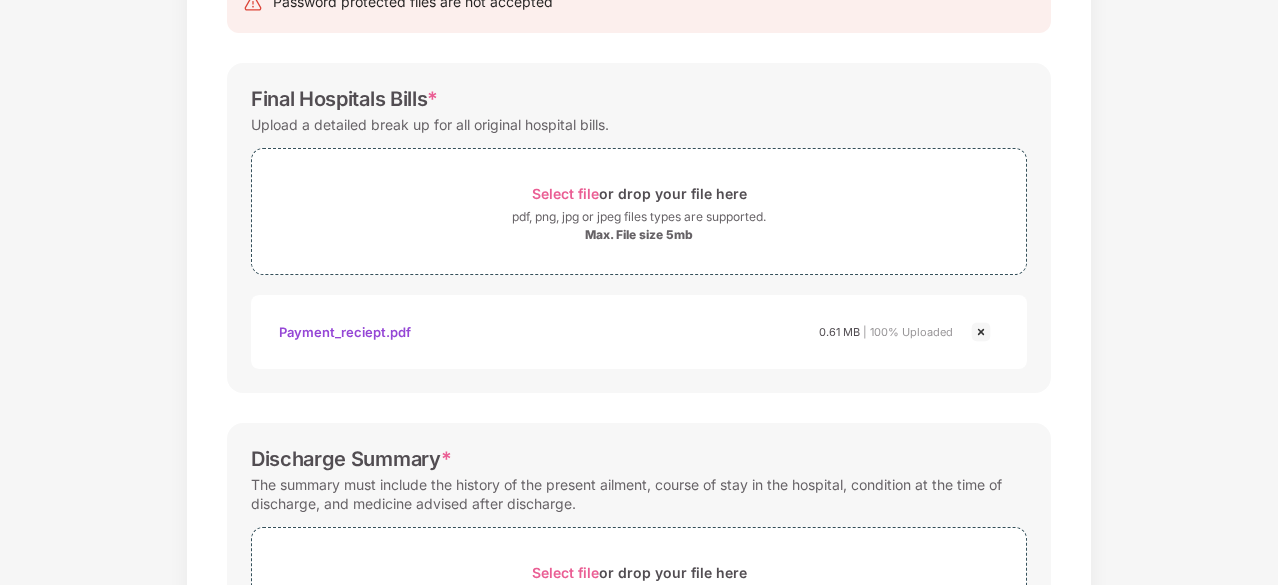 scroll, scrollTop: 0, scrollLeft: 0, axis: both 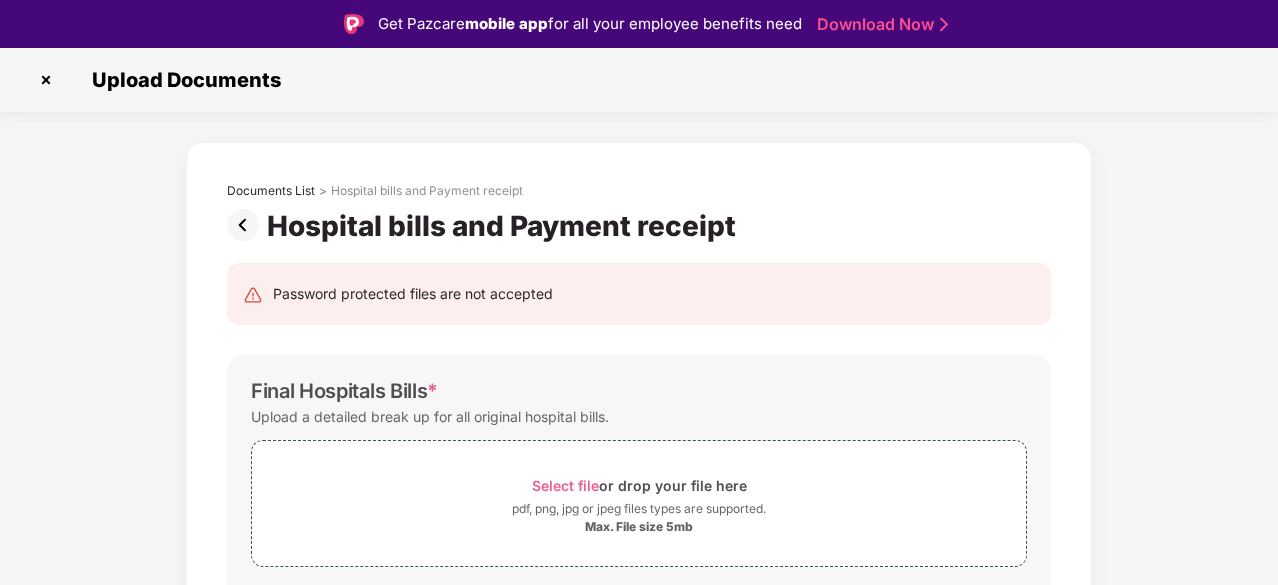 click at bounding box center [247, 225] 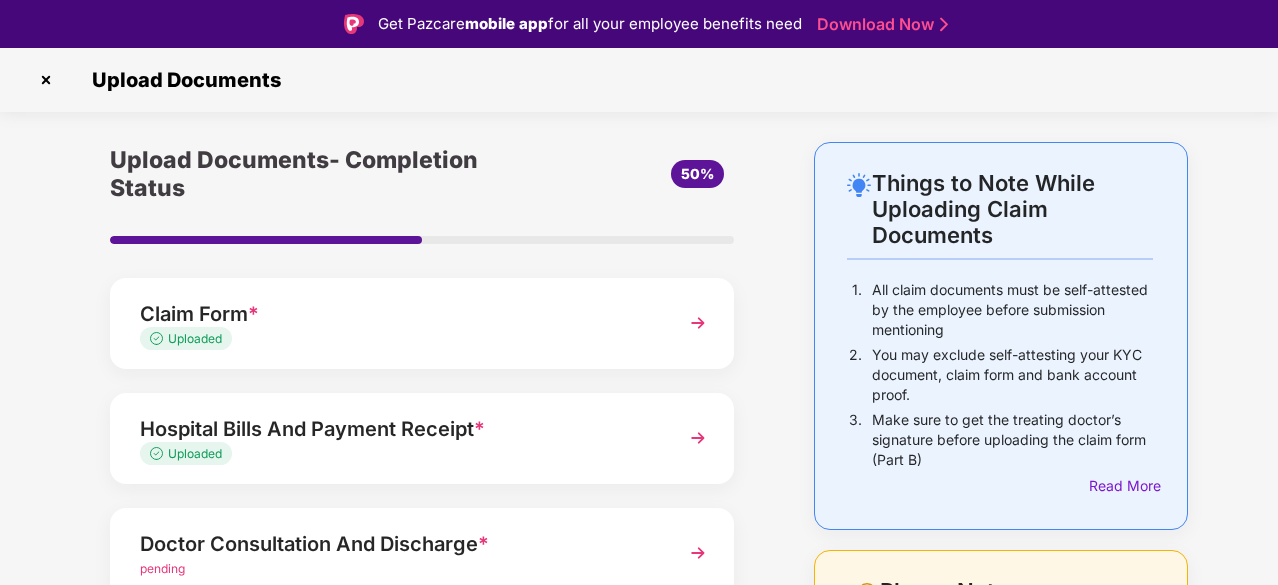 click at bounding box center (698, 323) 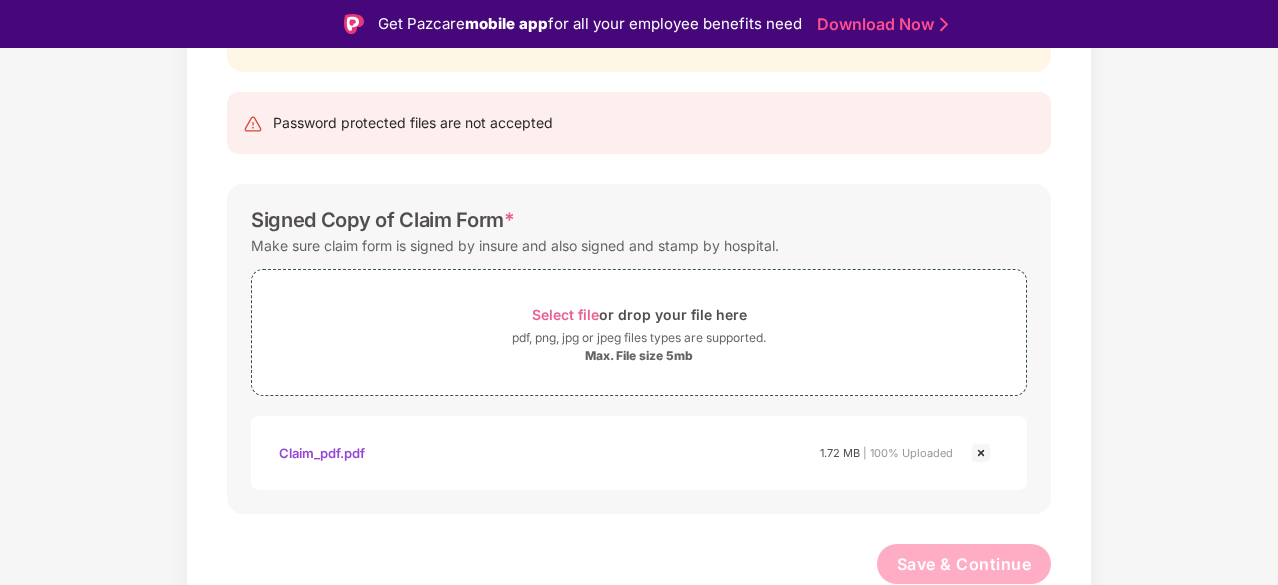 scroll, scrollTop: 0, scrollLeft: 0, axis: both 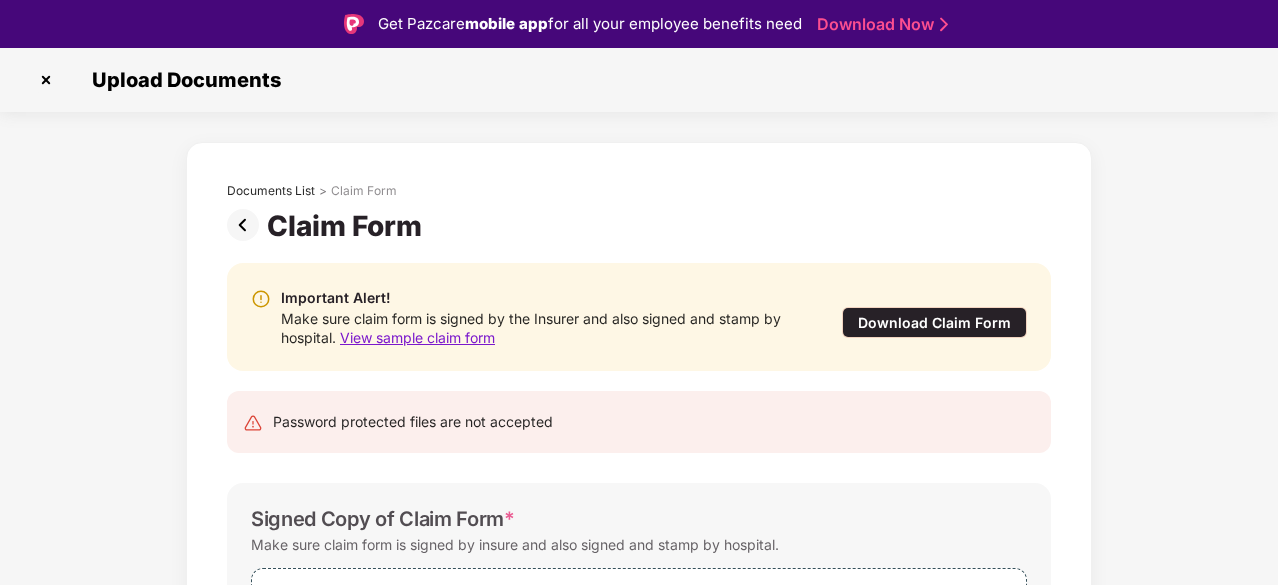 click at bounding box center [247, 225] 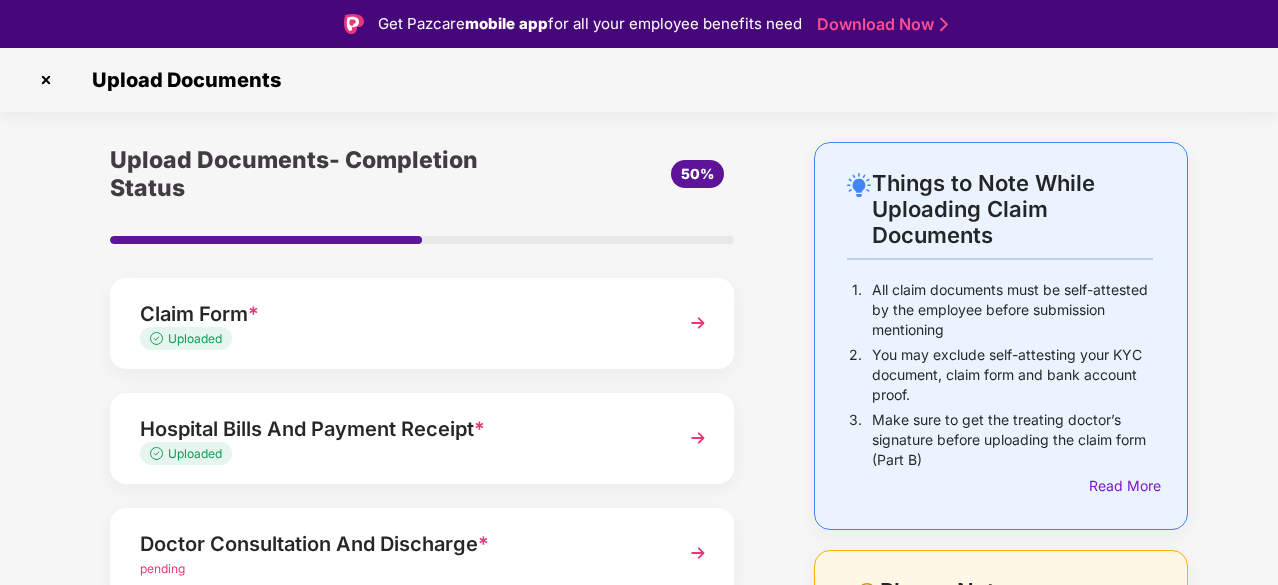 scroll, scrollTop: 48, scrollLeft: 0, axis: vertical 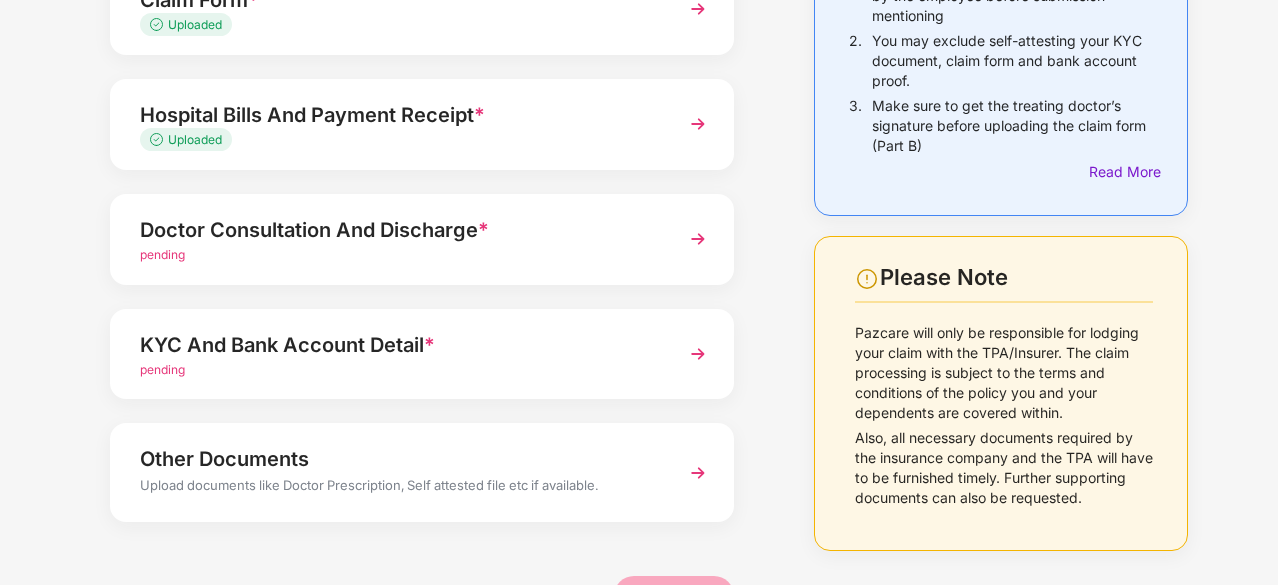 click at bounding box center [698, 124] 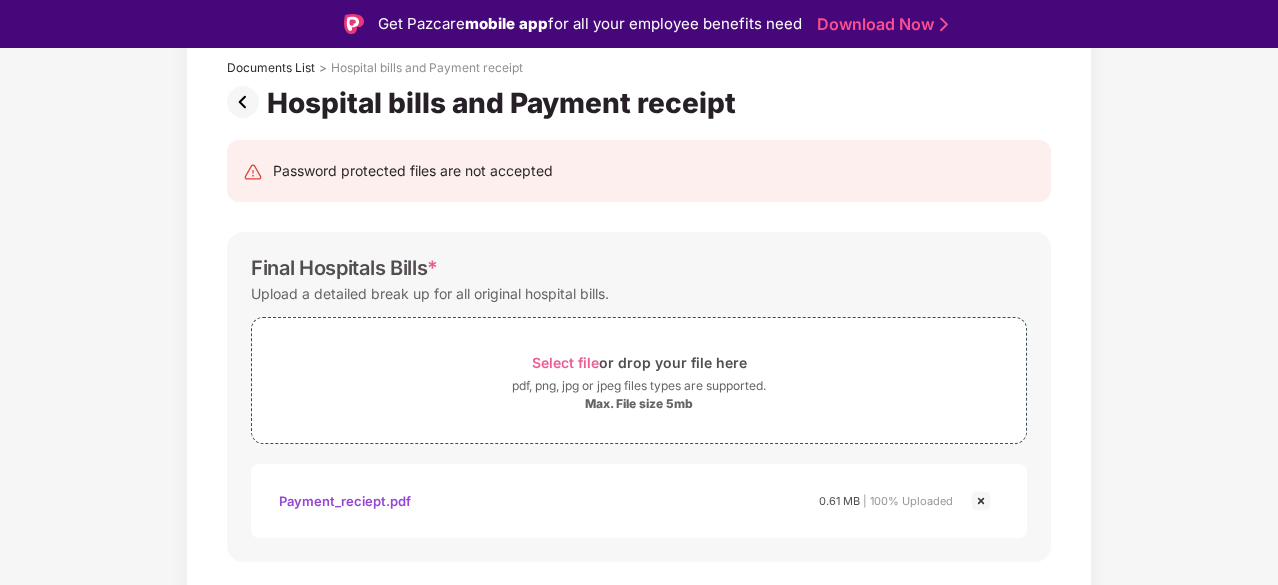 scroll, scrollTop: 0, scrollLeft: 0, axis: both 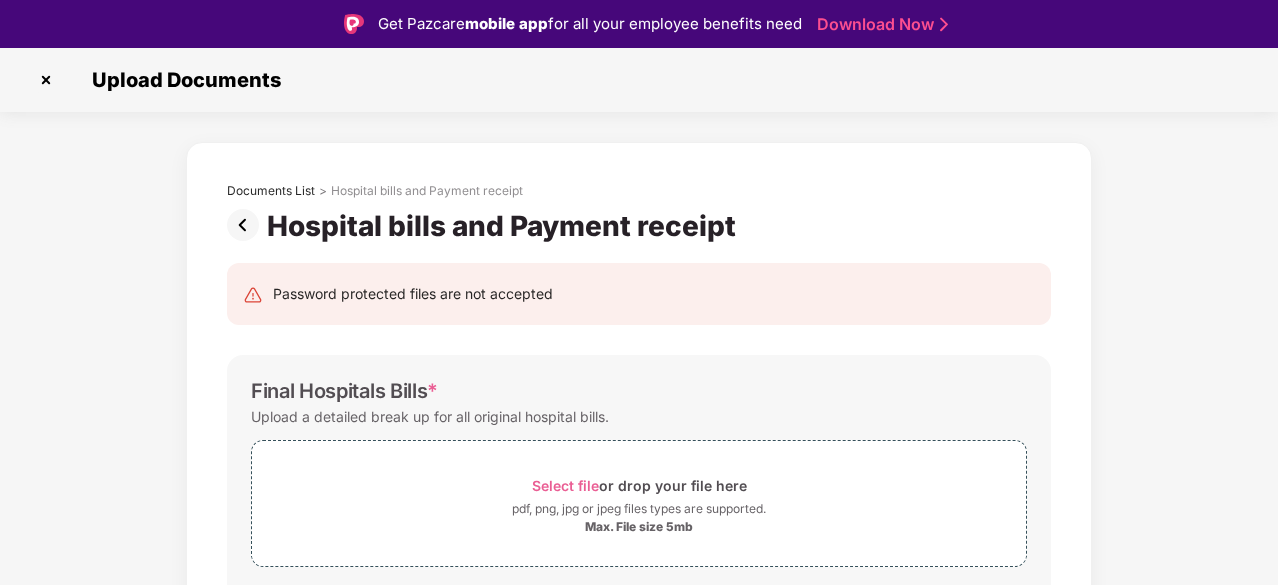 click at bounding box center [247, 225] 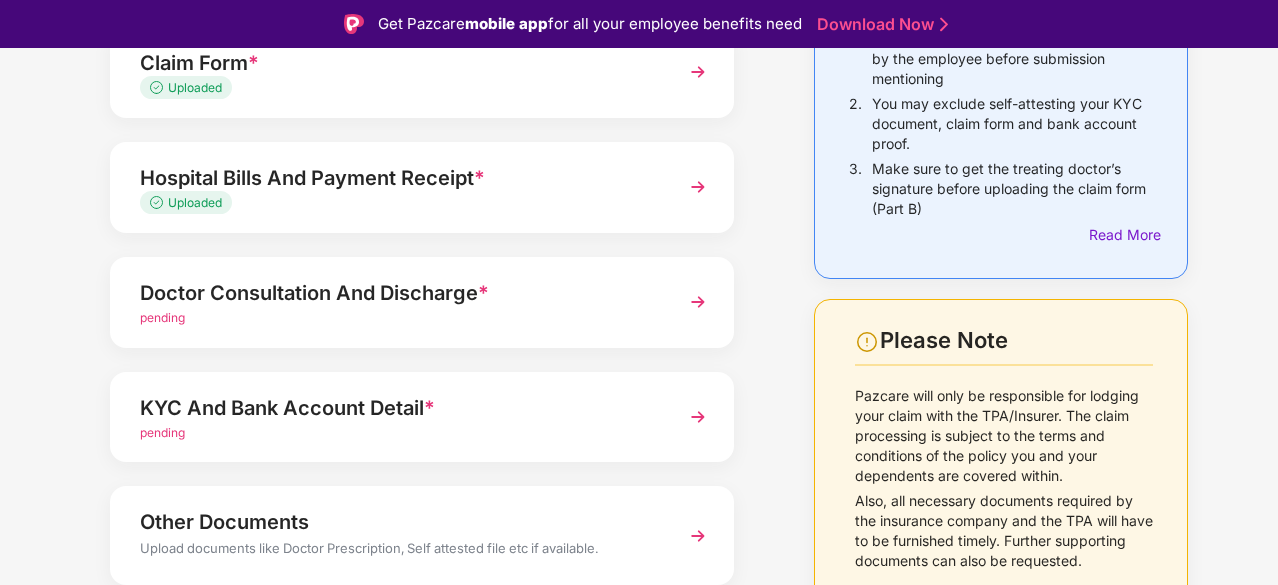 scroll, scrollTop: 252, scrollLeft: 0, axis: vertical 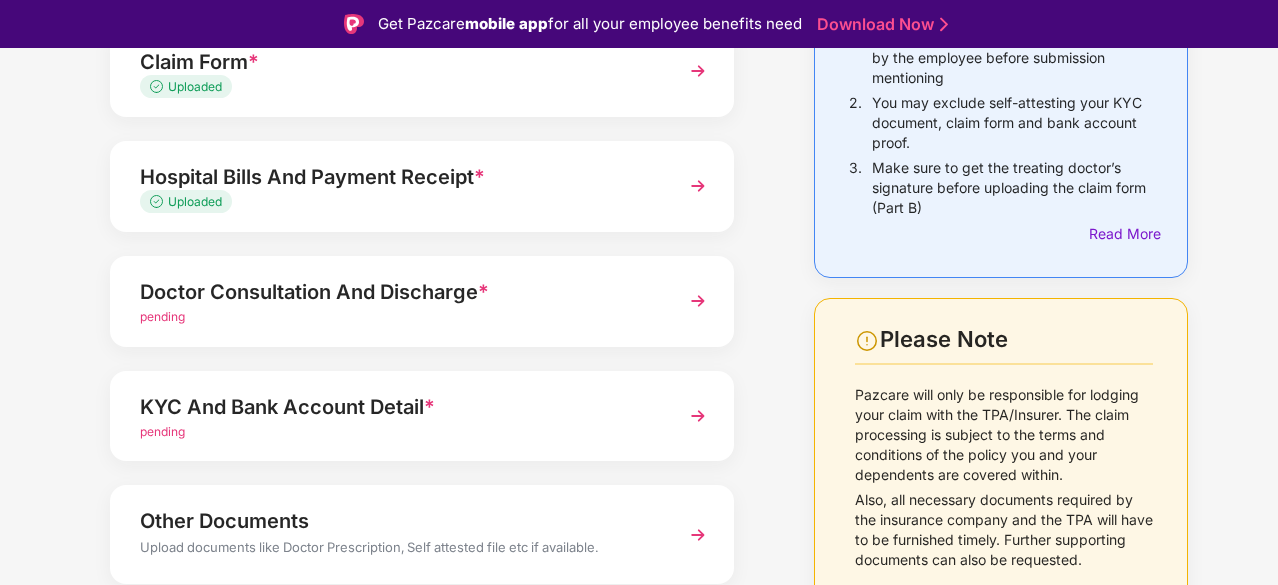 click at bounding box center (698, 301) 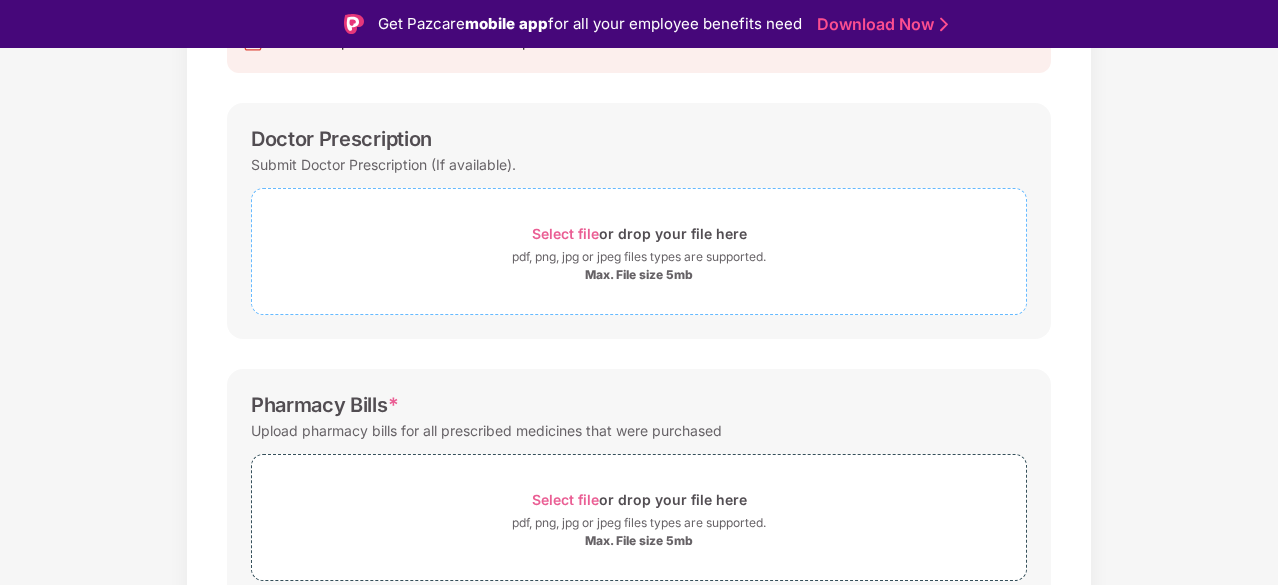 click on "Select file" at bounding box center (565, 233) 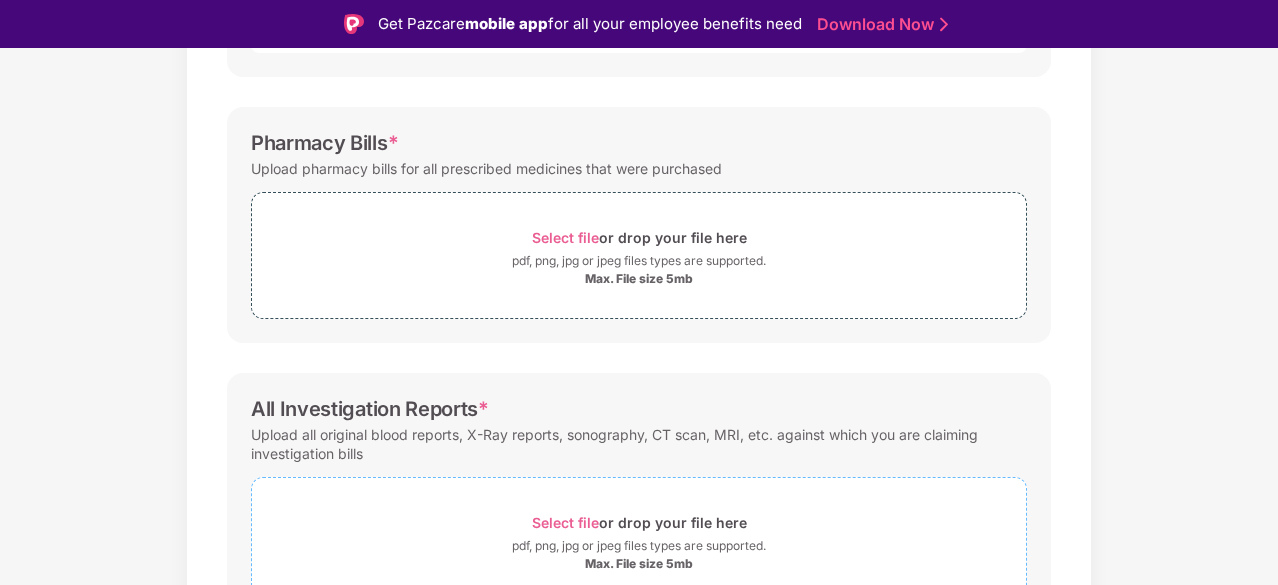 scroll, scrollTop: 600, scrollLeft: 0, axis: vertical 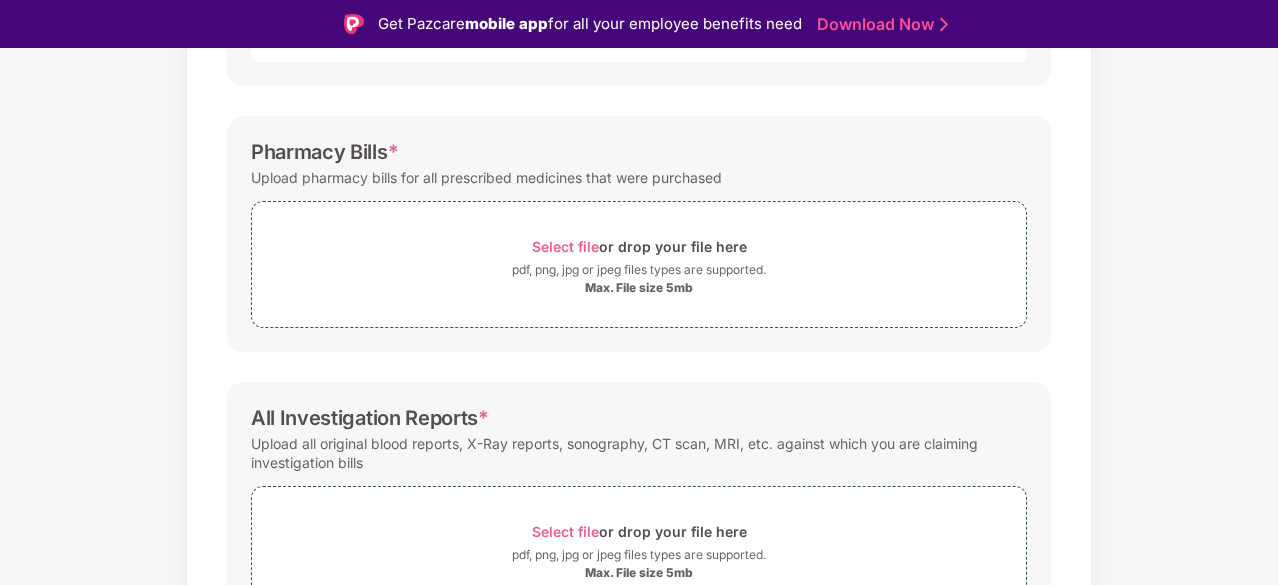click on "All Investigation Reports * Upload all original blood reports, X-Ray reports, sonography, CT scan, MRI, etc. against which you are claiming investigation bills   Select file  or drop your file here pdf, png, jpg or jpeg files types are supported. Max. File size 5mb" at bounding box center (639, 509) 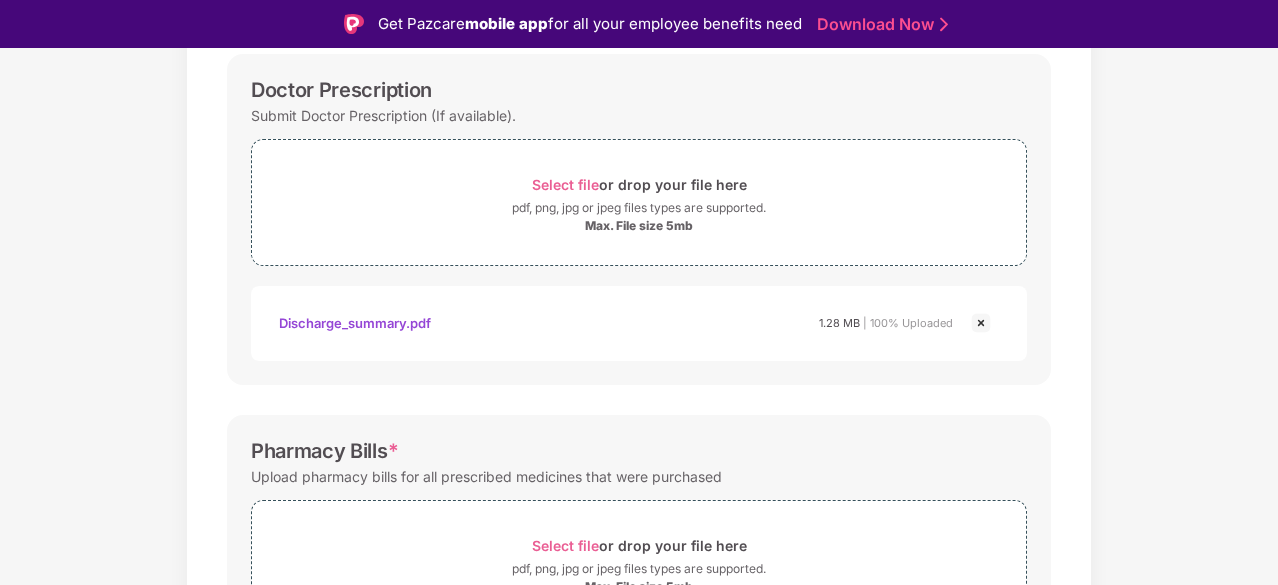 scroll, scrollTop: 298, scrollLeft: 0, axis: vertical 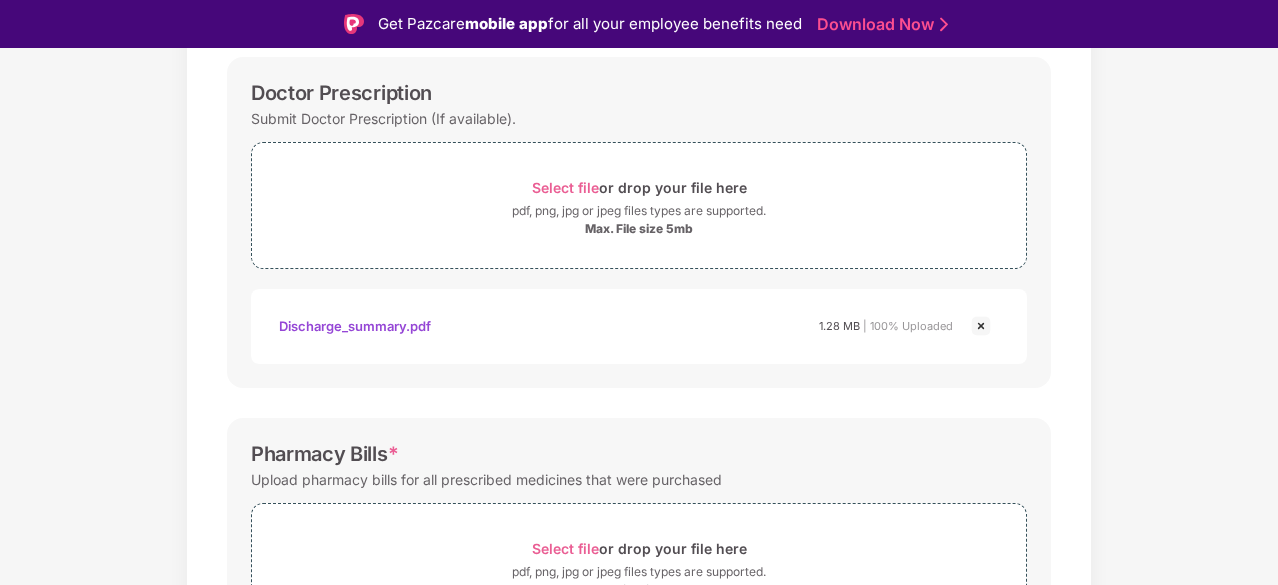 click at bounding box center (981, 326) 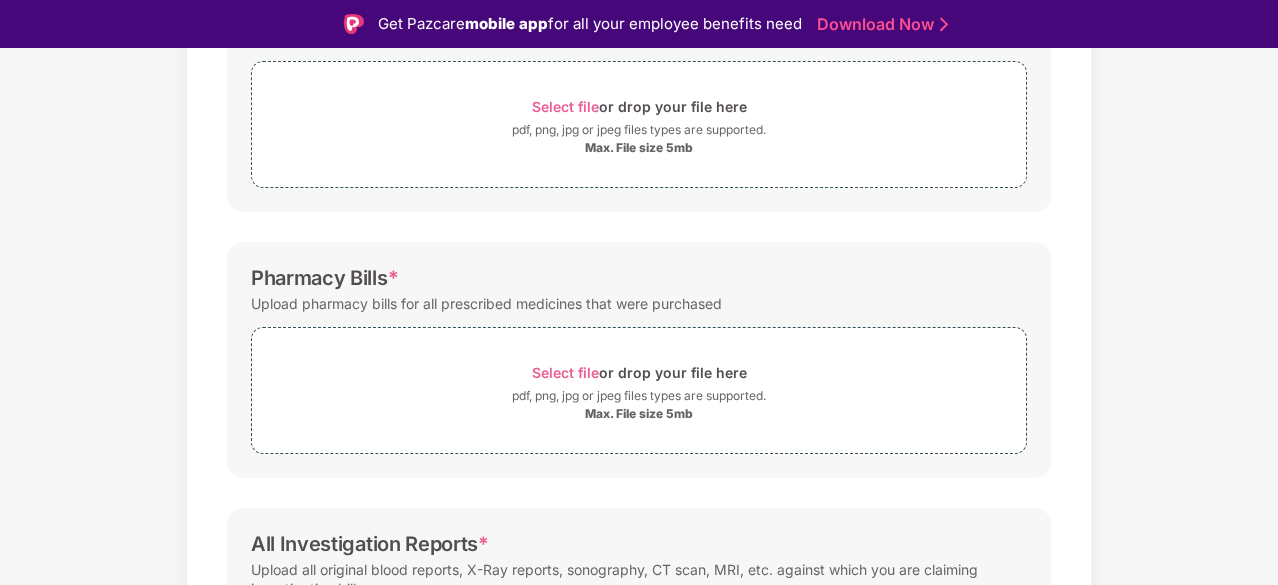 scroll, scrollTop: 378, scrollLeft: 0, axis: vertical 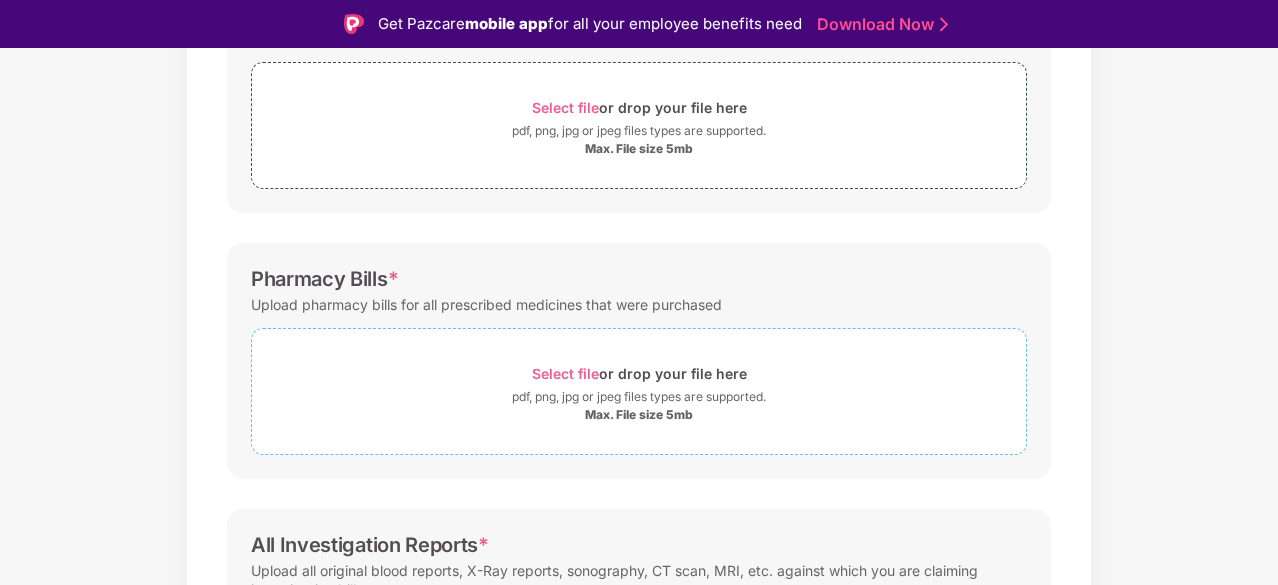 click on "Select file" at bounding box center (565, 373) 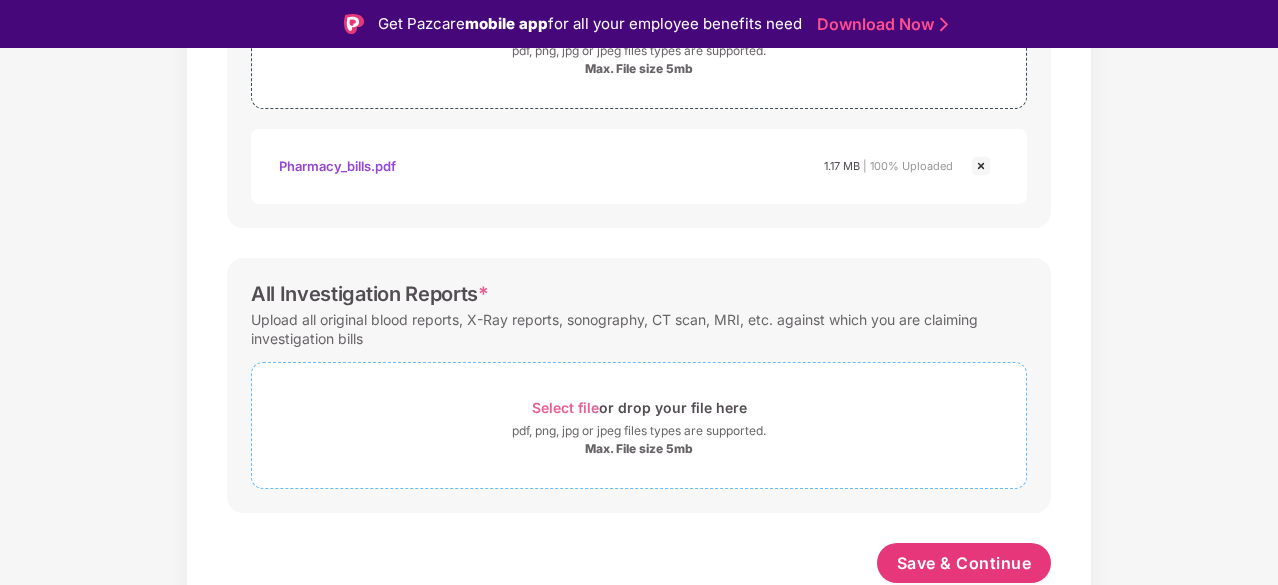 scroll, scrollTop: 722, scrollLeft: 0, axis: vertical 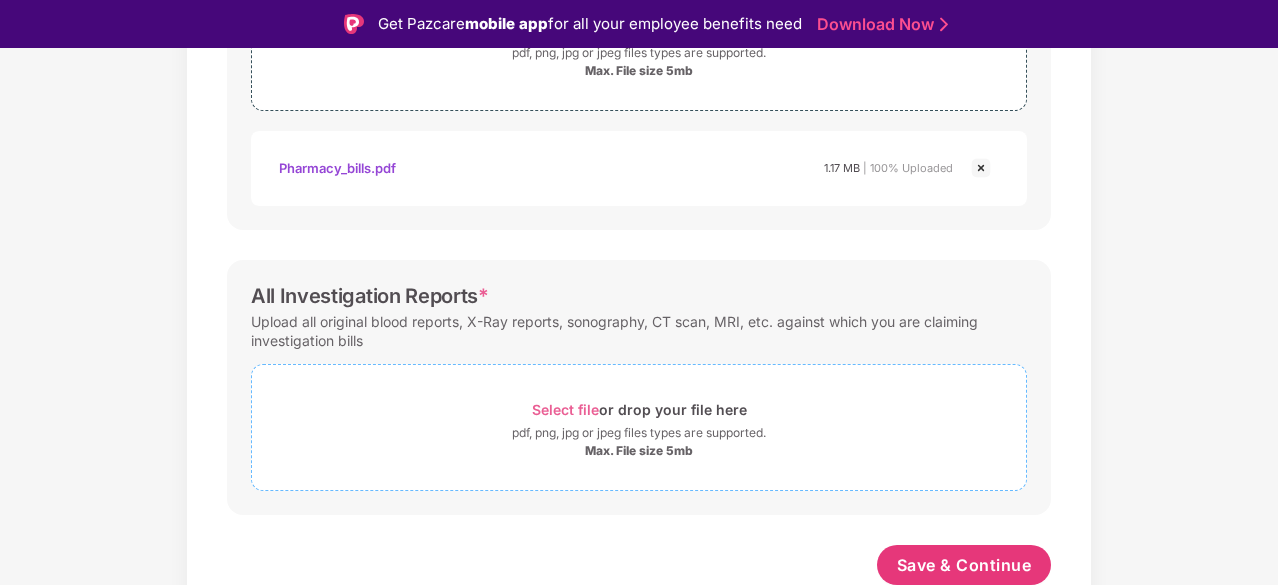 click on "Select file" at bounding box center (565, 409) 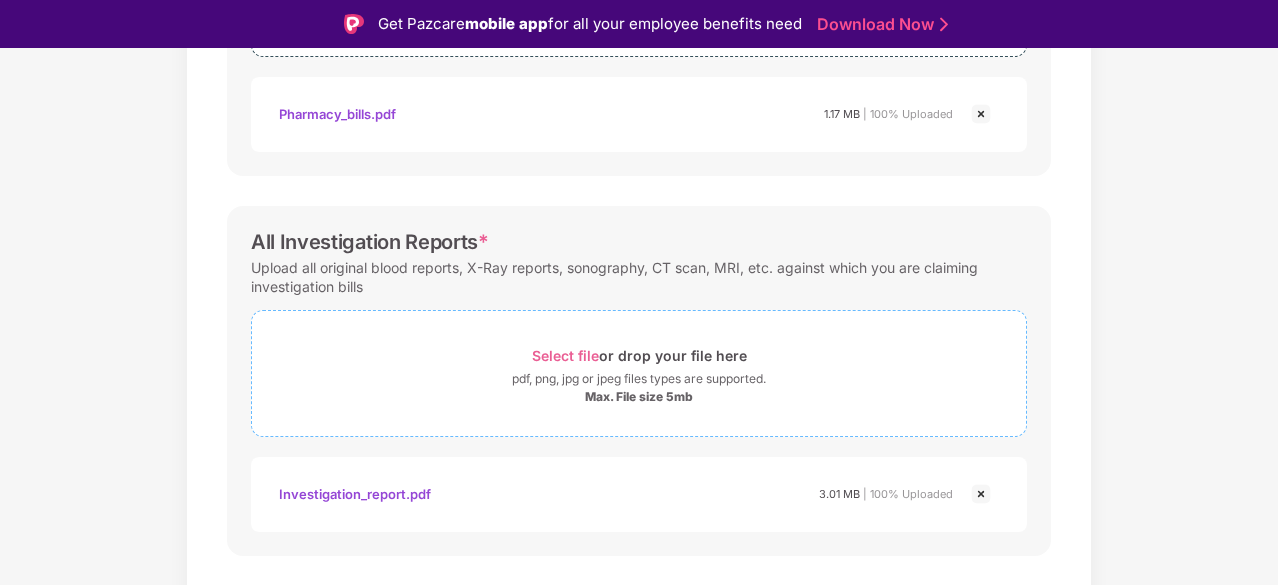 scroll, scrollTop: 817, scrollLeft: 0, axis: vertical 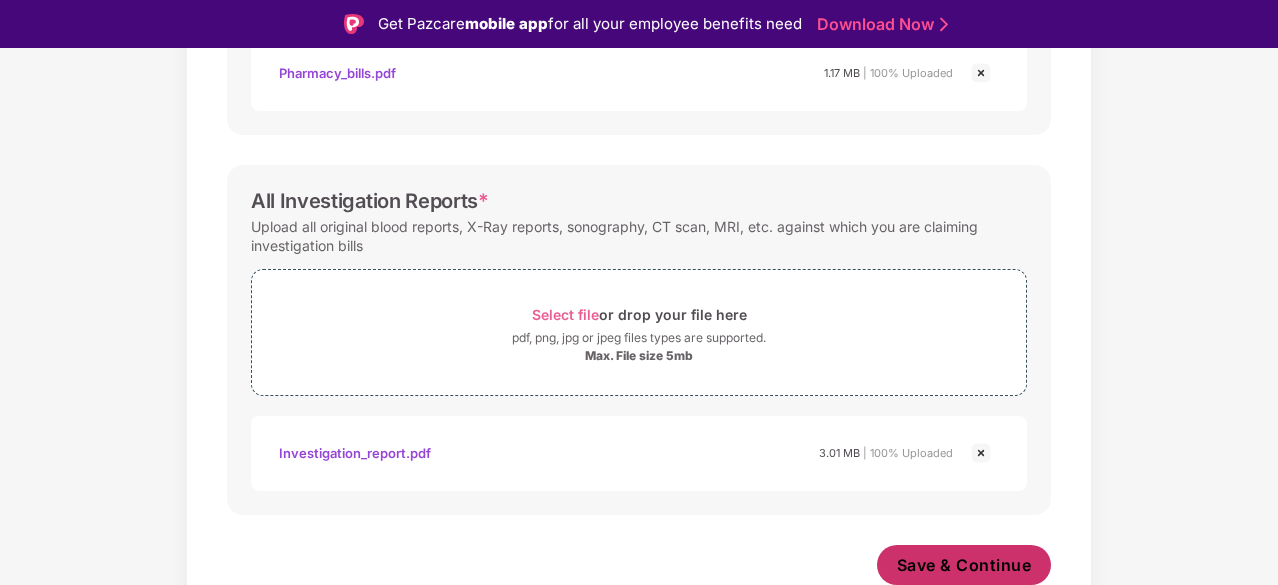 click on "Save & Continue" at bounding box center [964, 565] 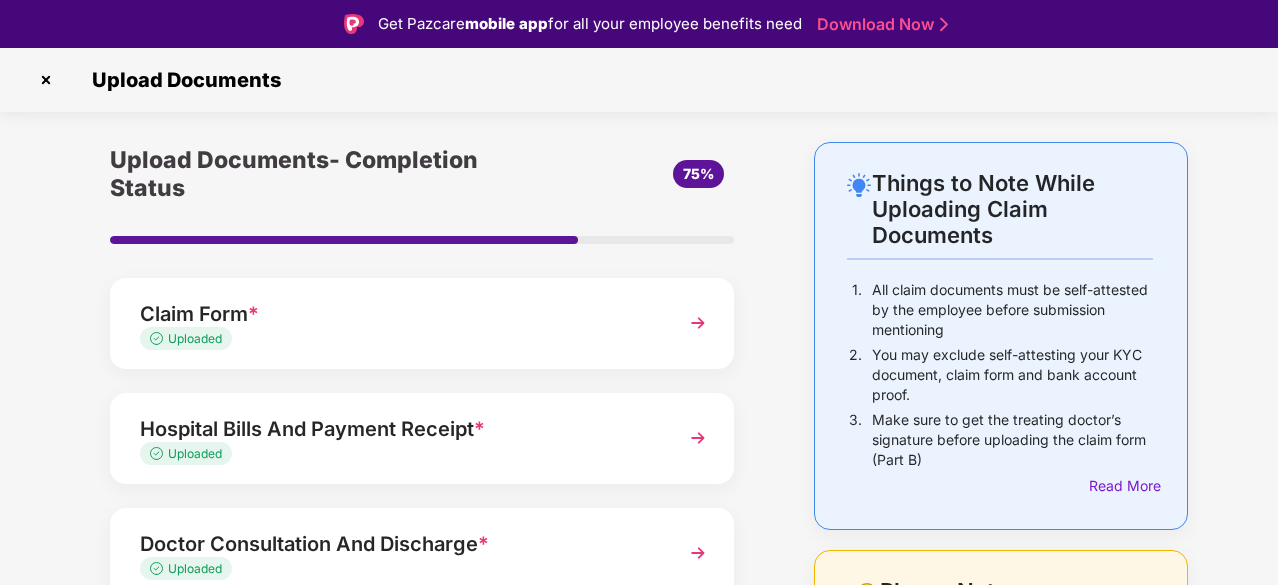 scroll, scrollTop: 326, scrollLeft: 0, axis: vertical 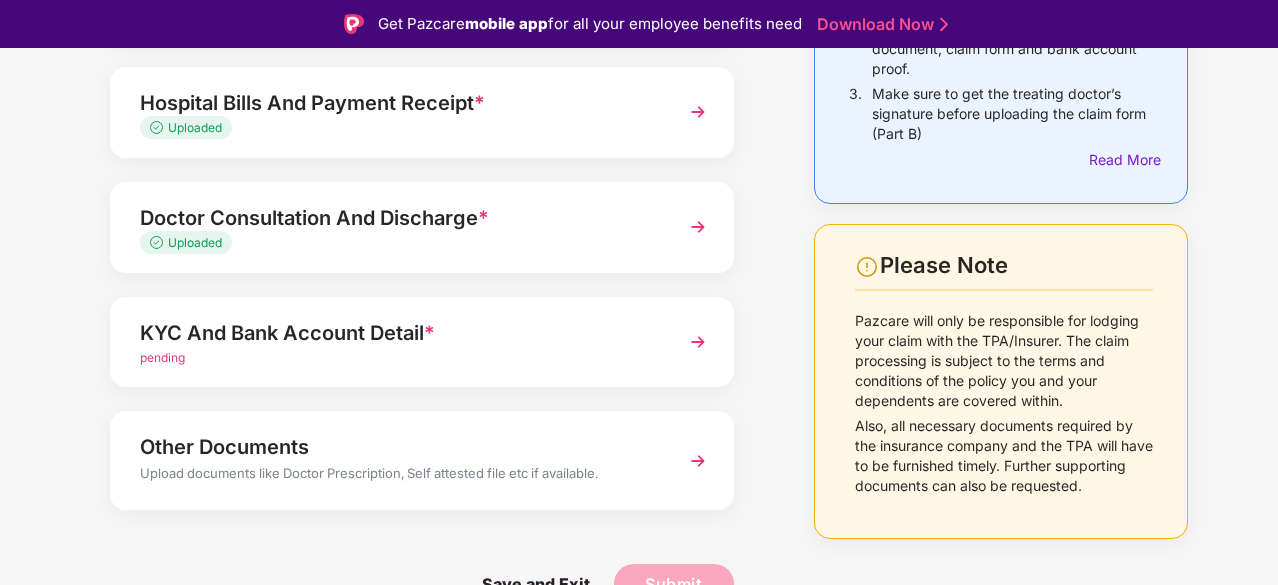 click at bounding box center (698, 342) 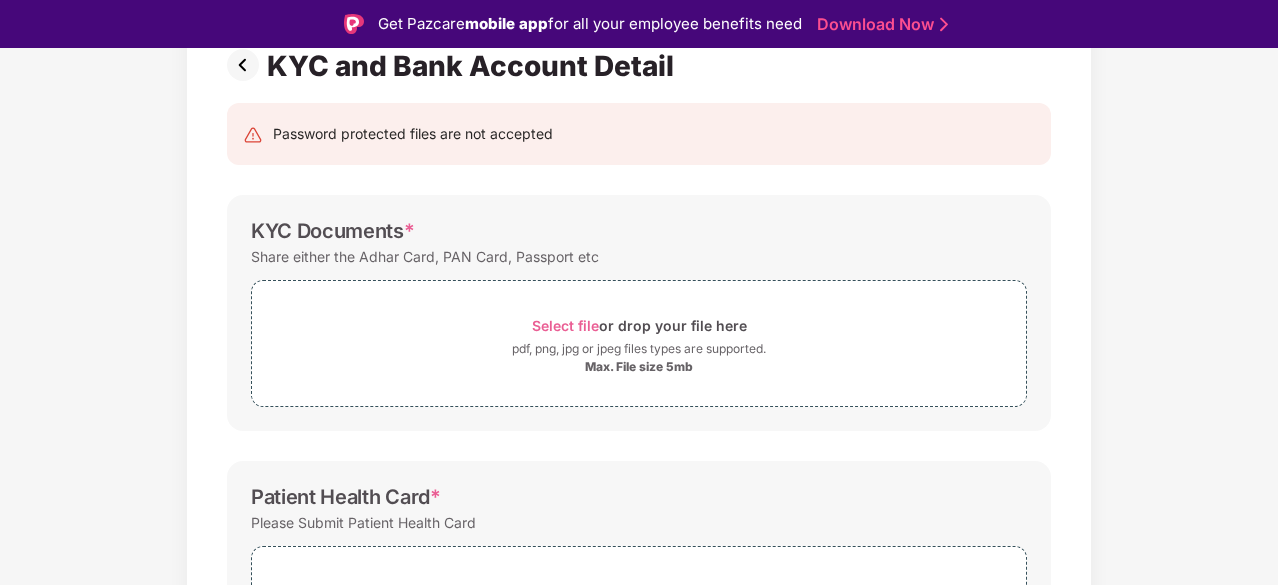 scroll, scrollTop: 156, scrollLeft: 0, axis: vertical 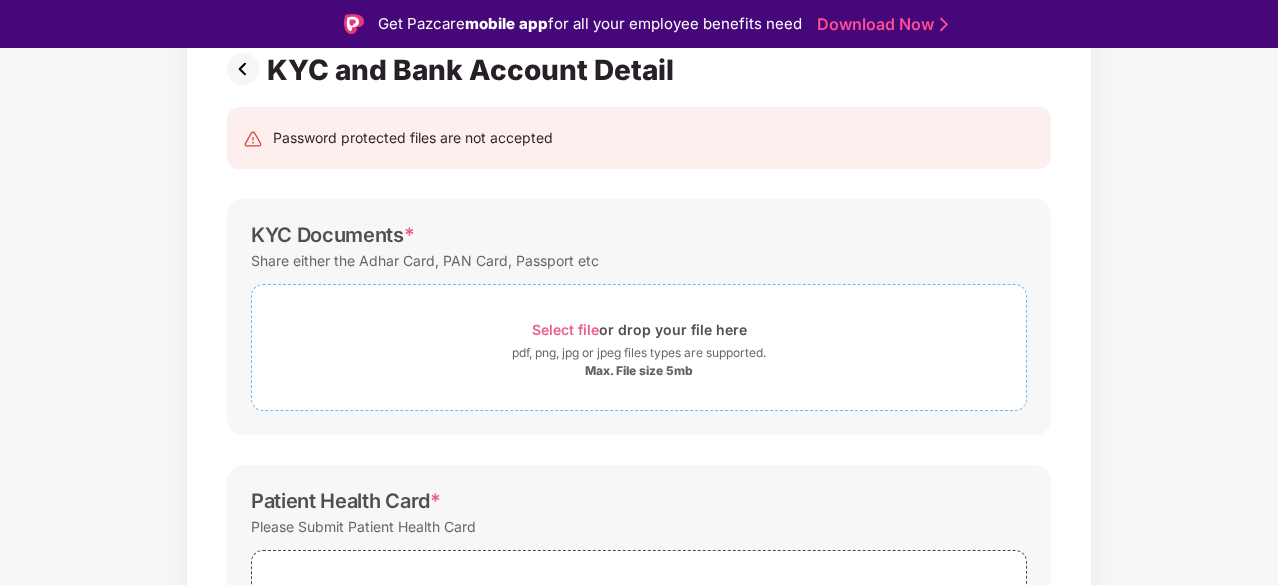click on "Select file" at bounding box center (565, 329) 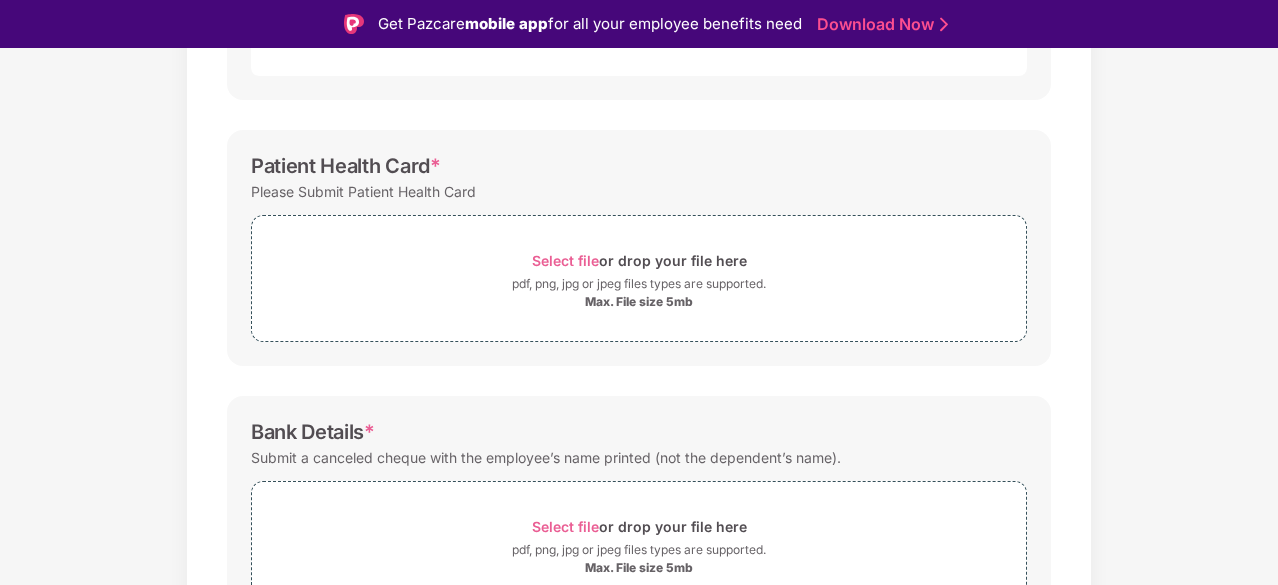 scroll, scrollTop: 680, scrollLeft: 0, axis: vertical 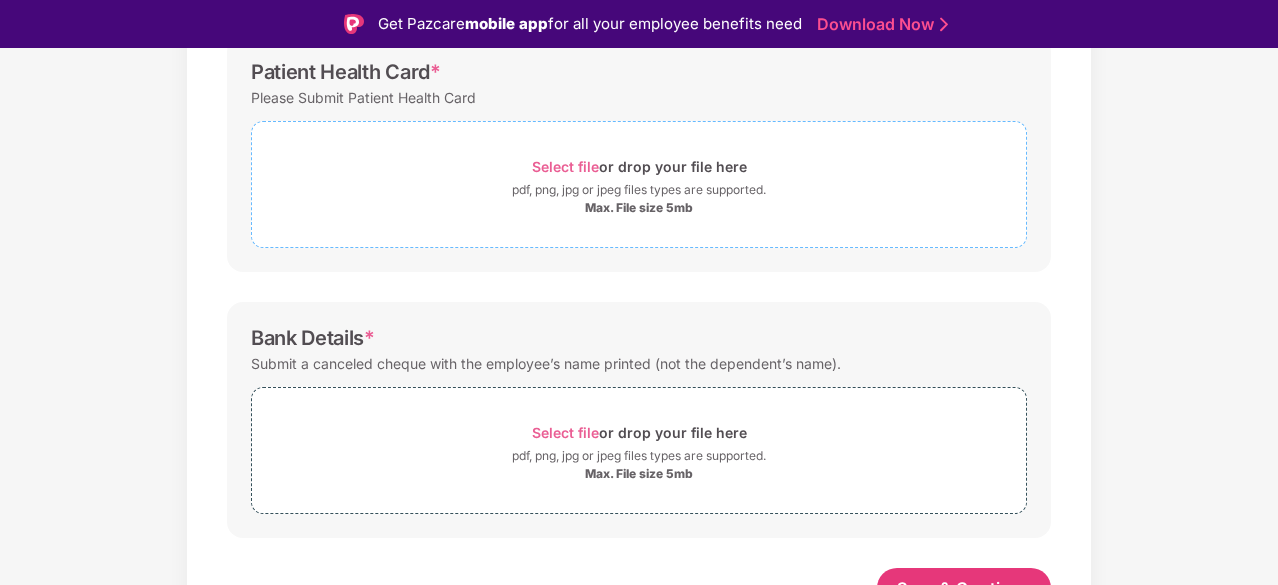 click on "Select file" at bounding box center [565, 166] 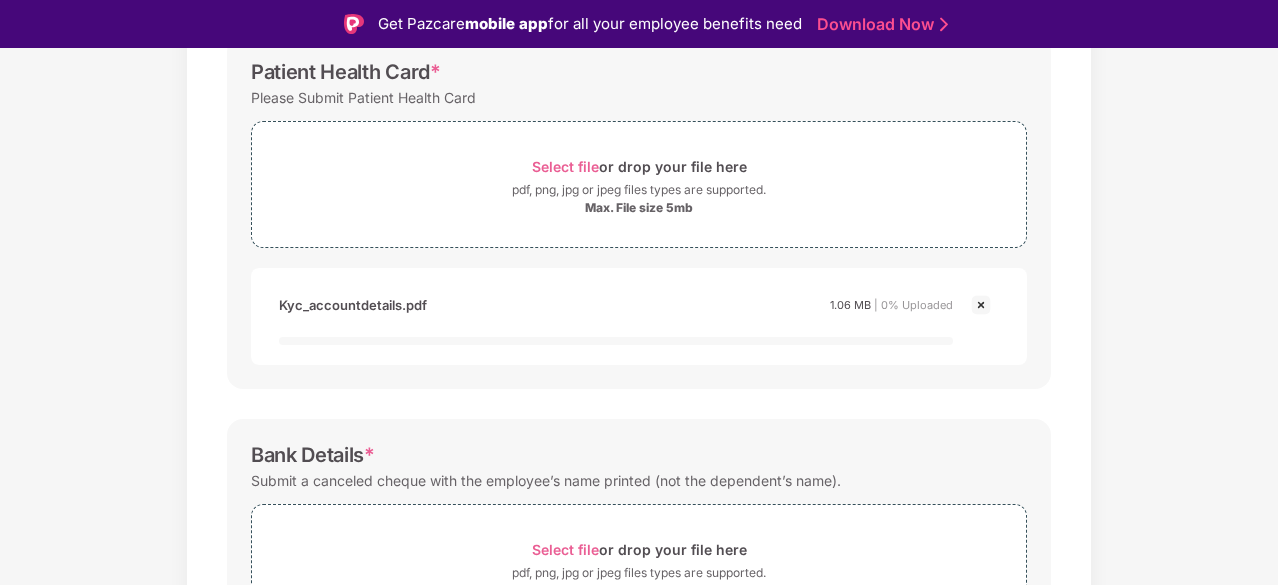 click on "Patient Health Card * Please Submit Patient Health Card    Select file  or drop your file here pdf, png, jpg or jpeg files types are supported. Max. File size 5mb kyc_accountdetails.pdf   Kyc_accountdetails.pdf 1.06 MB    | 0% Uploaded" at bounding box center [639, 212] 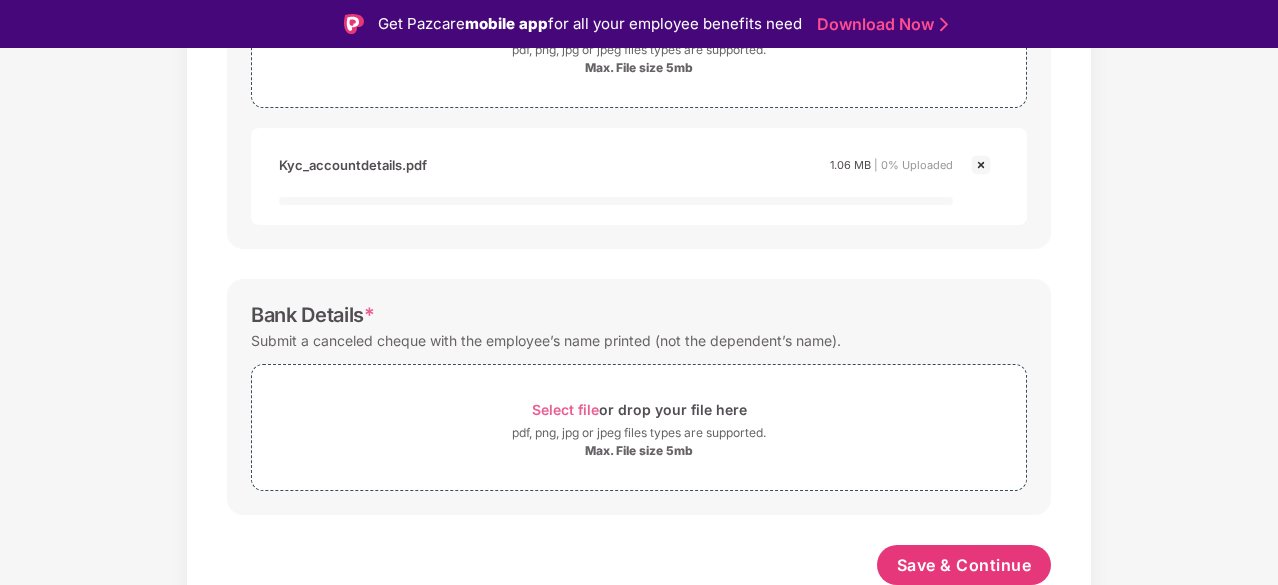 scroll, scrollTop: 819, scrollLeft: 0, axis: vertical 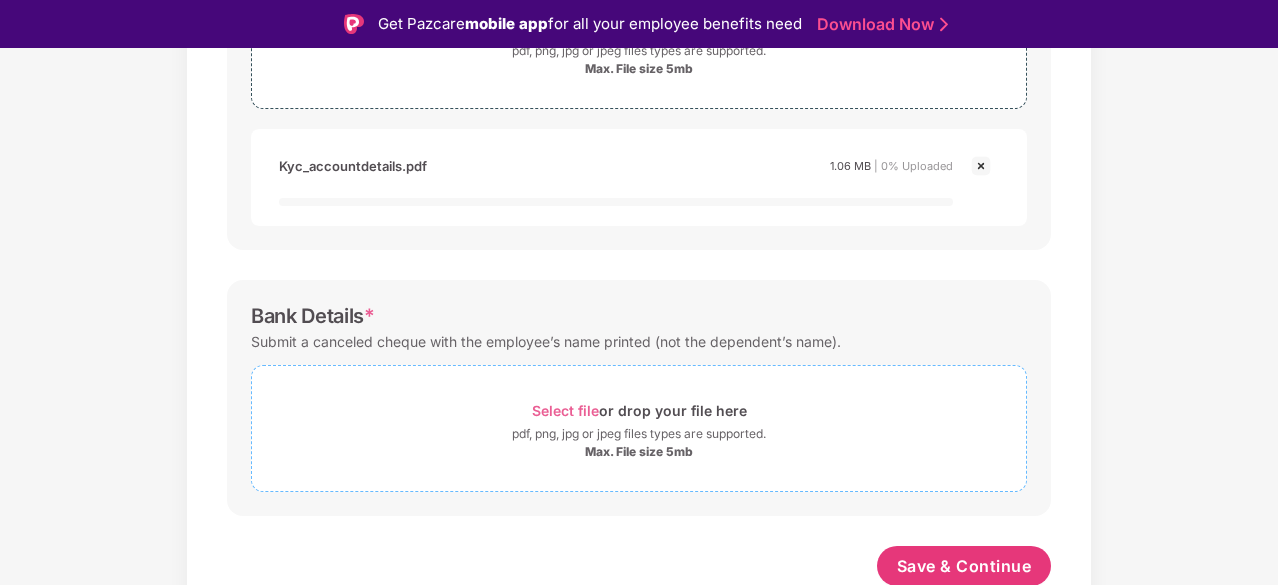 click on "Select file" at bounding box center [565, 410] 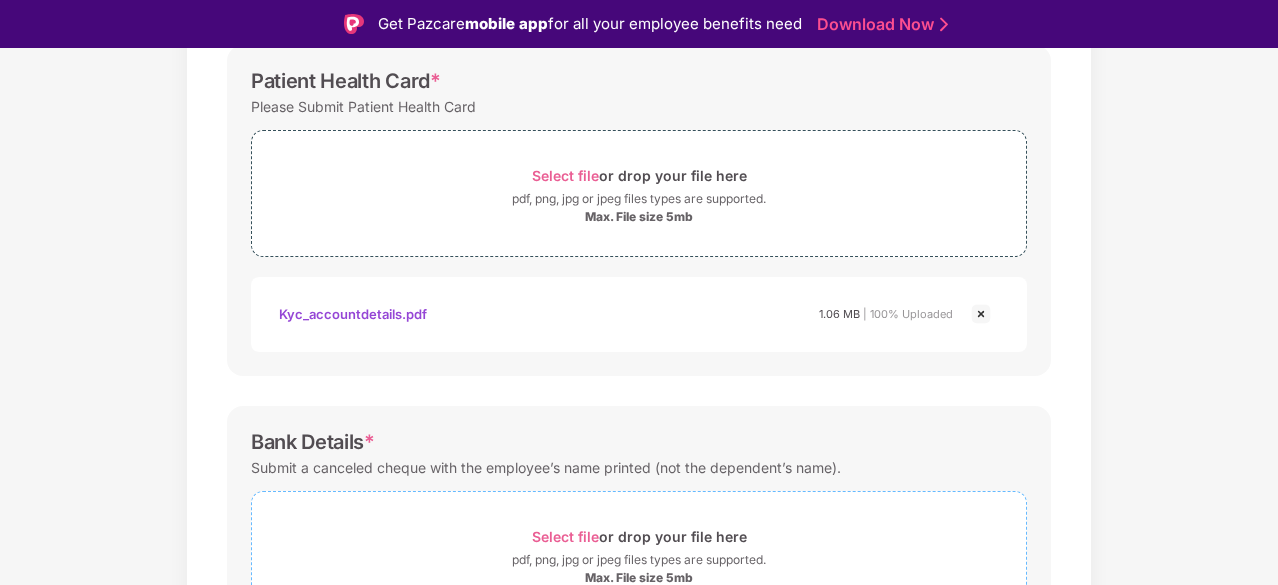 scroll, scrollTop: 893, scrollLeft: 0, axis: vertical 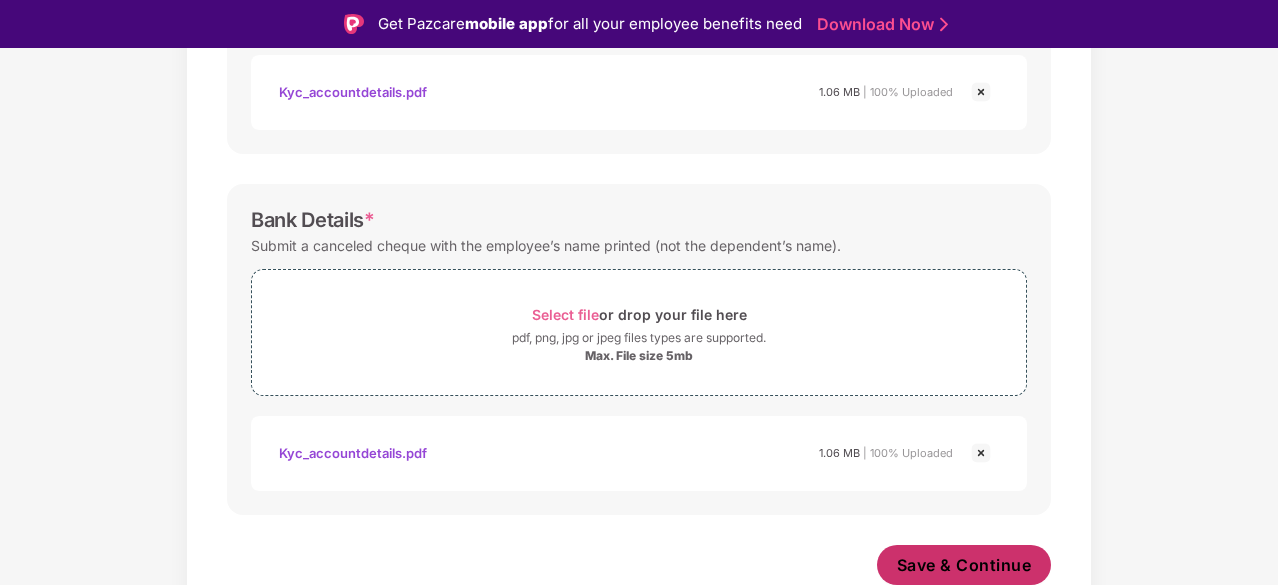 click on "Save & Continue" at bounding box center [964, 565] 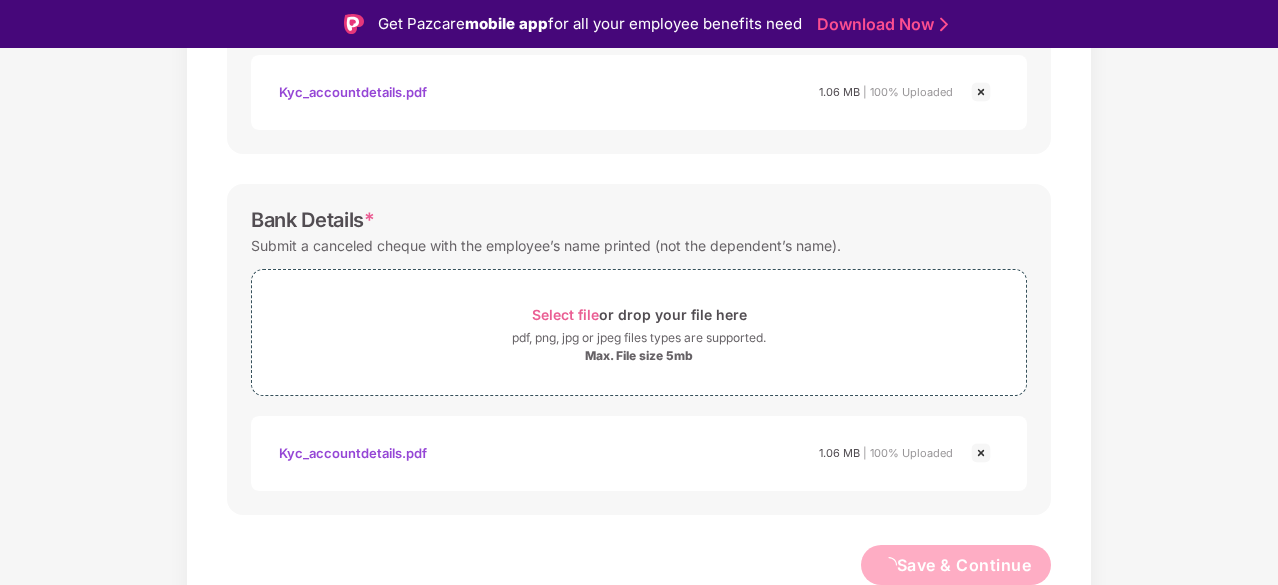 scroll, scrollTop: 0, scrollLeft: 0, axis: both 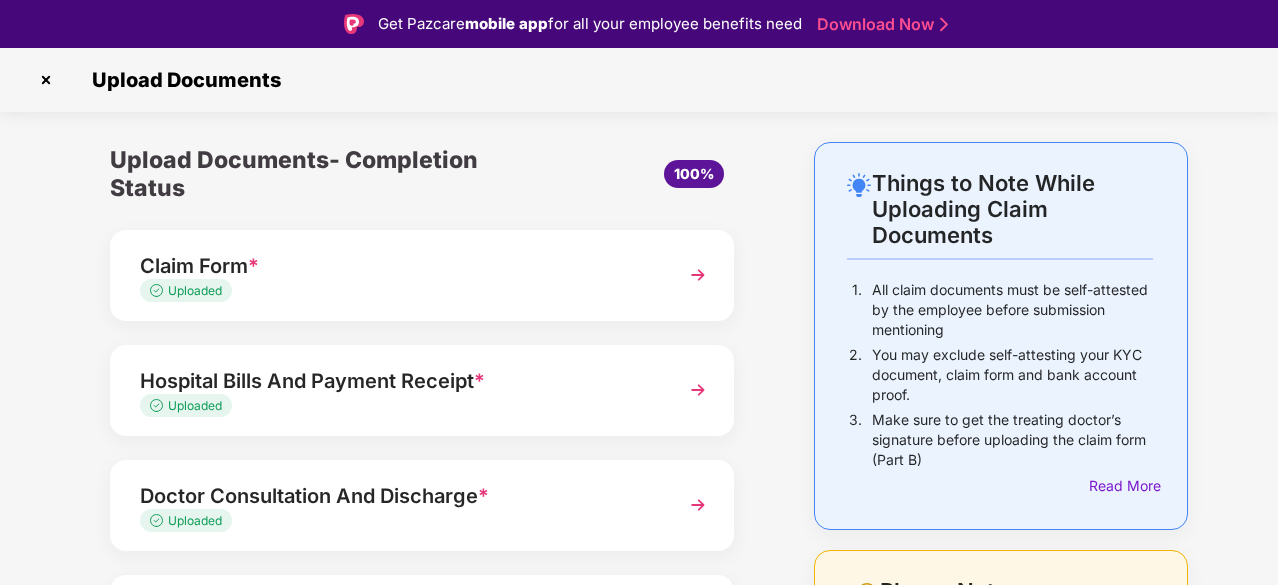 click at bounding box center [698, 275] 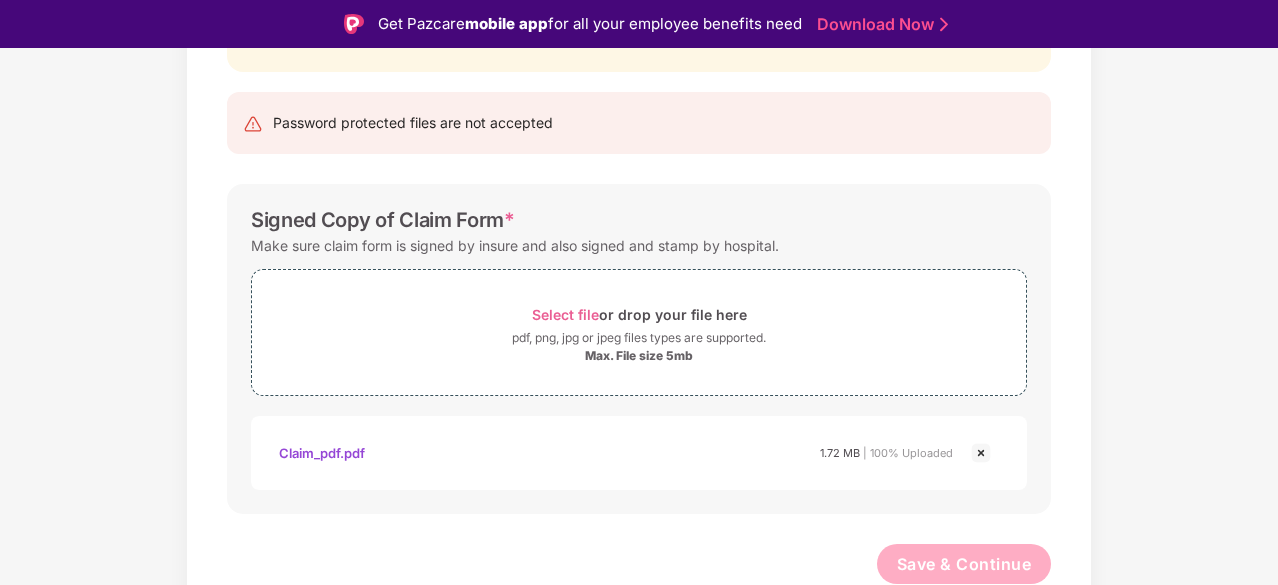 scroll, scrollTop: 0, scrollLeft: 0, axis: both 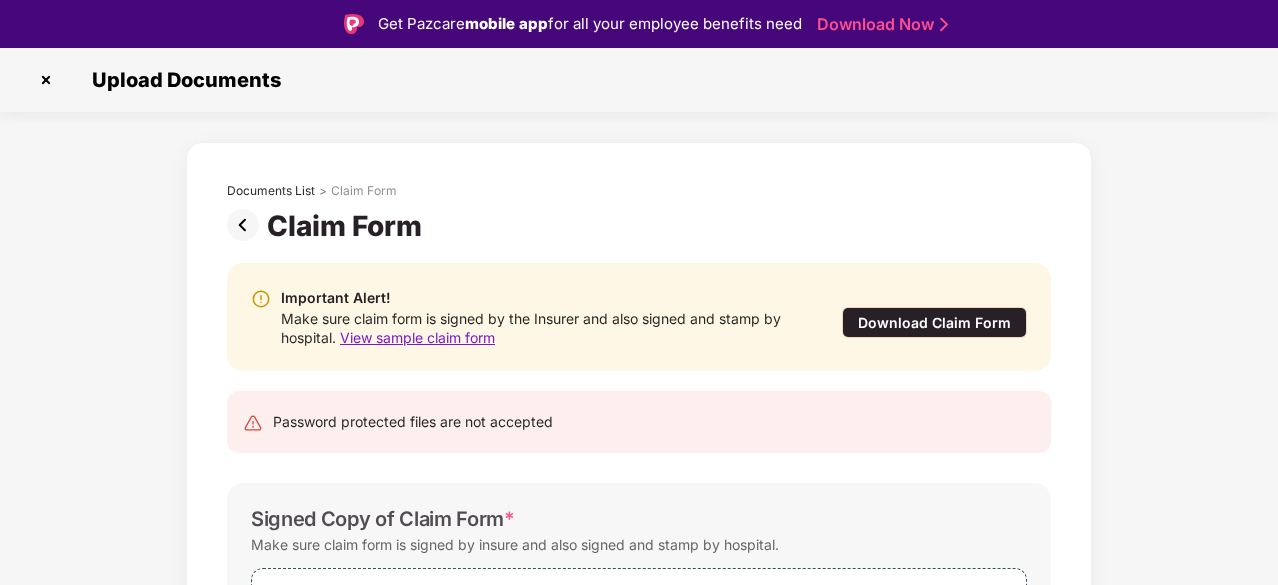click at bounding box center [247, 225] 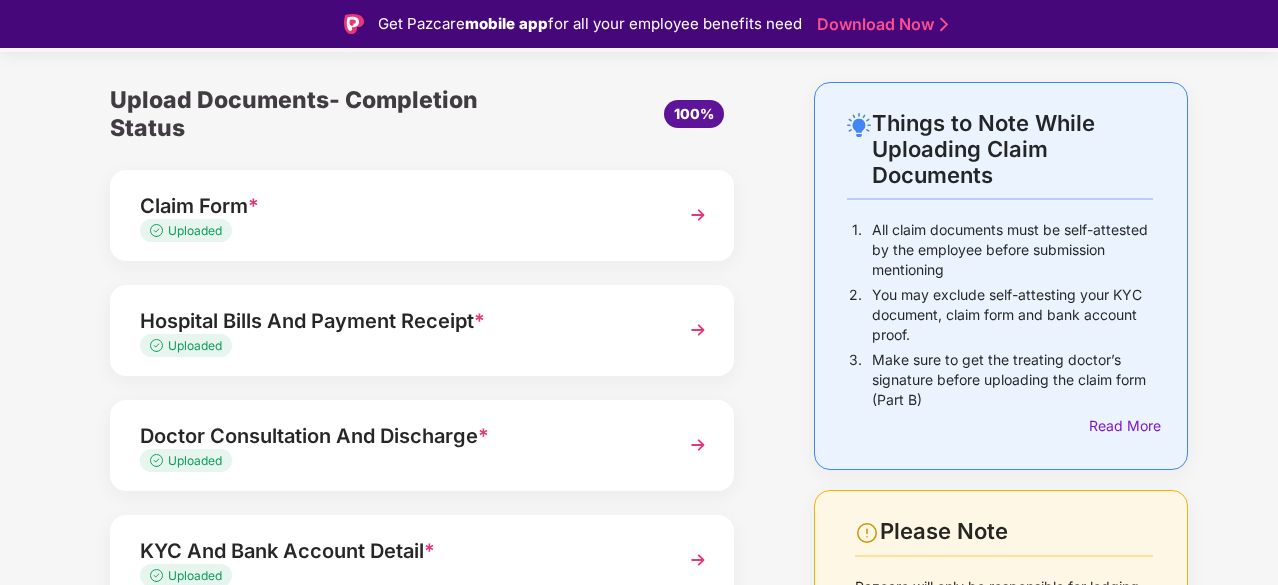 scroll, scrollTop: 58, scrollLeft: 0, axis: vertical 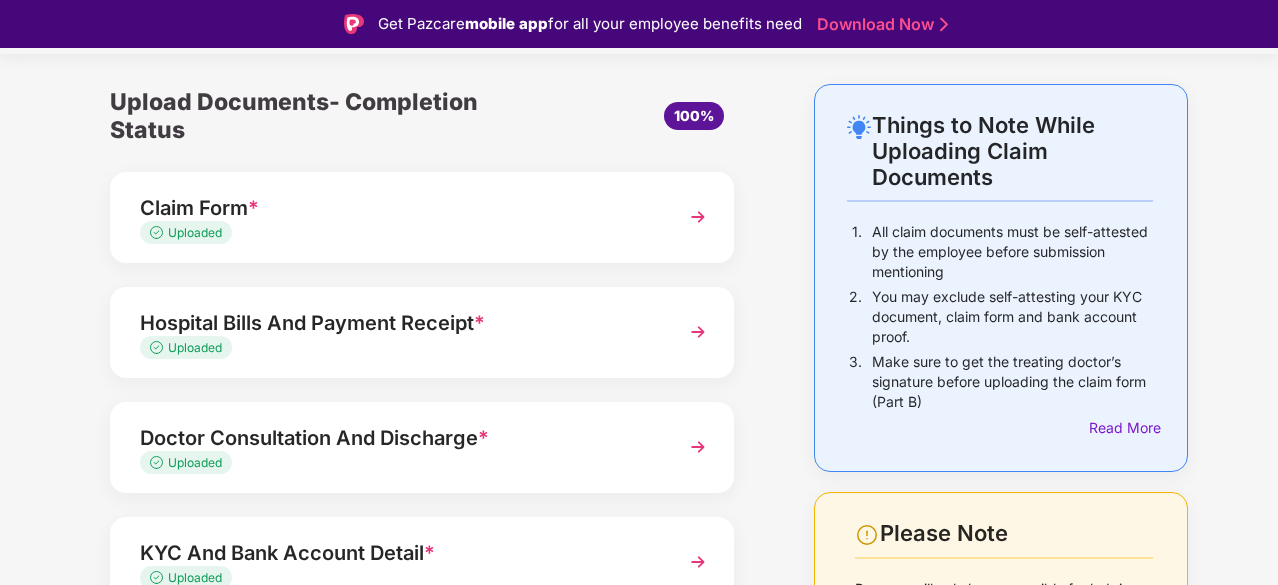 click at bounding box center (698, 332) 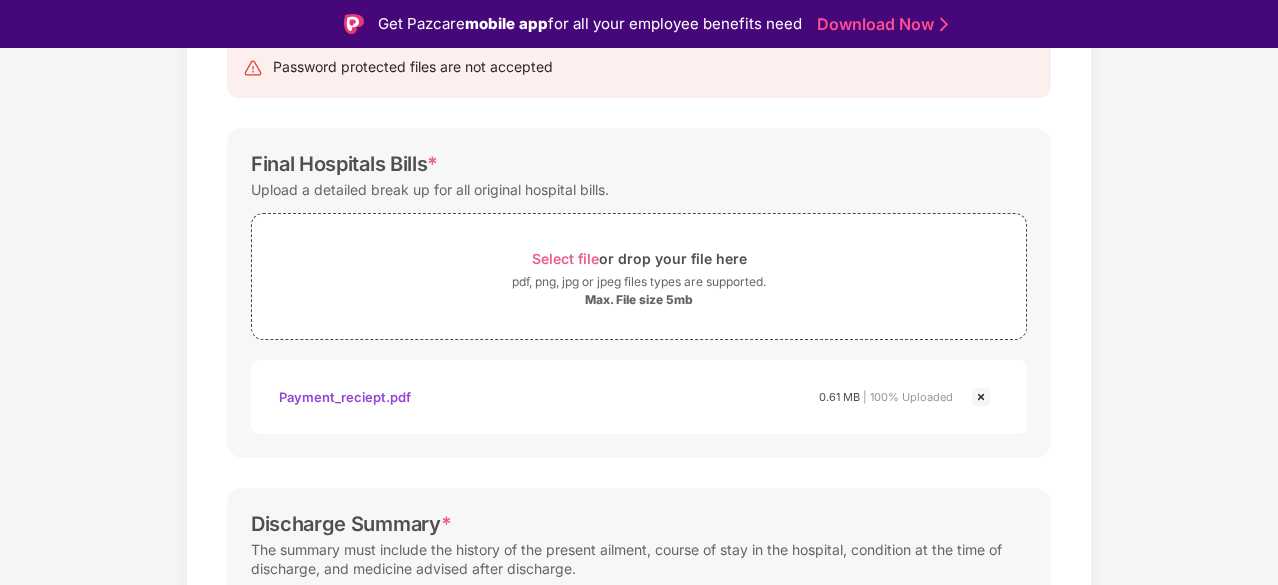 scroll, scrollTop: 0, scrollLeft: 0, axis: both 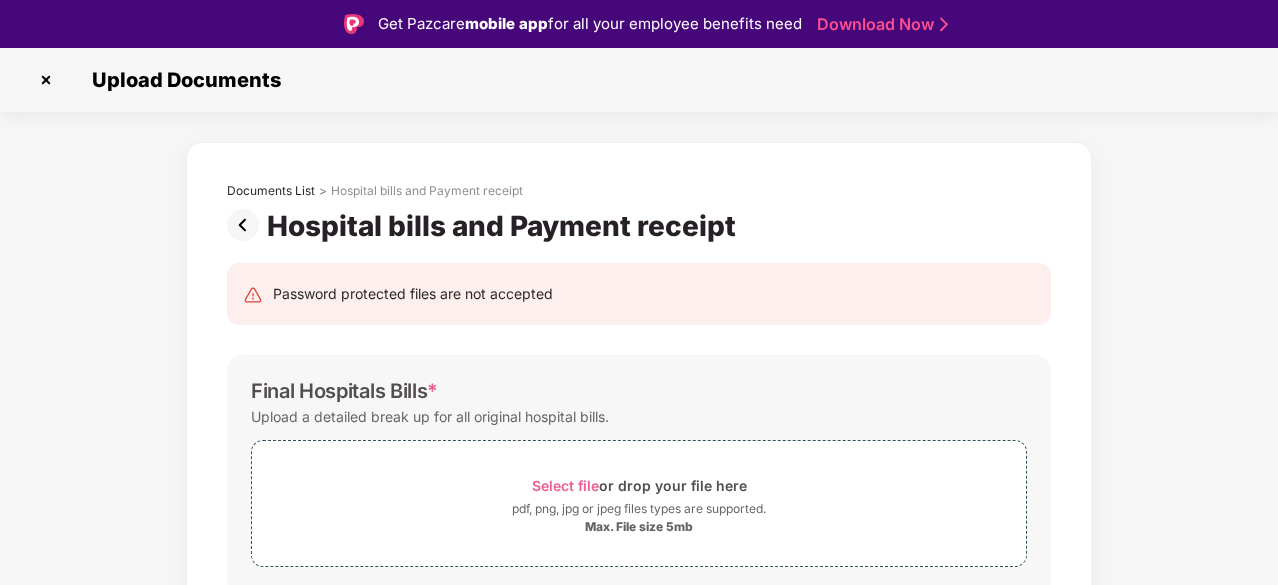 click at bounding box center [247, 225] 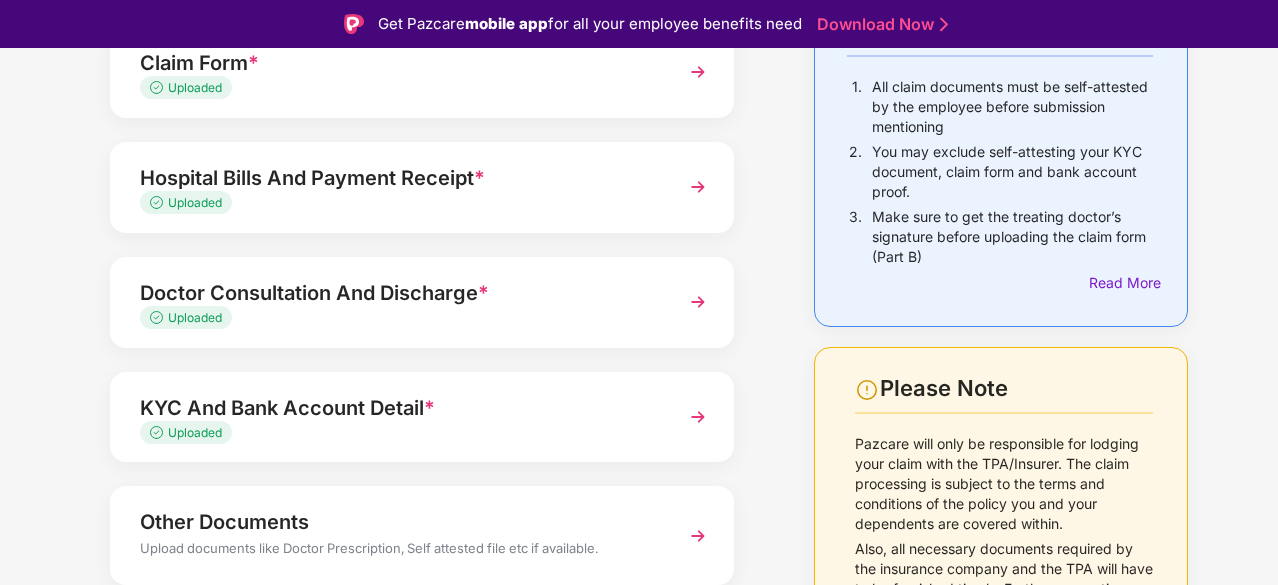 scroll, scrollTop: 204, scrollLeft: 0, axis: vertical 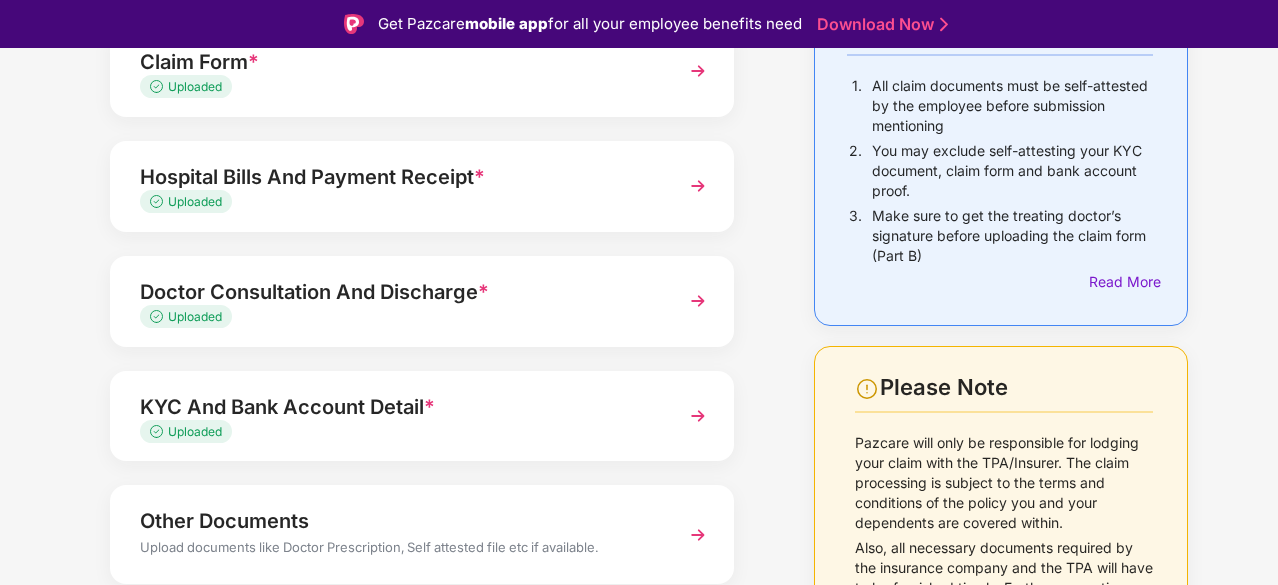 click on "Doctor Consultation And Discharge *" at bounding box center [398, 292] 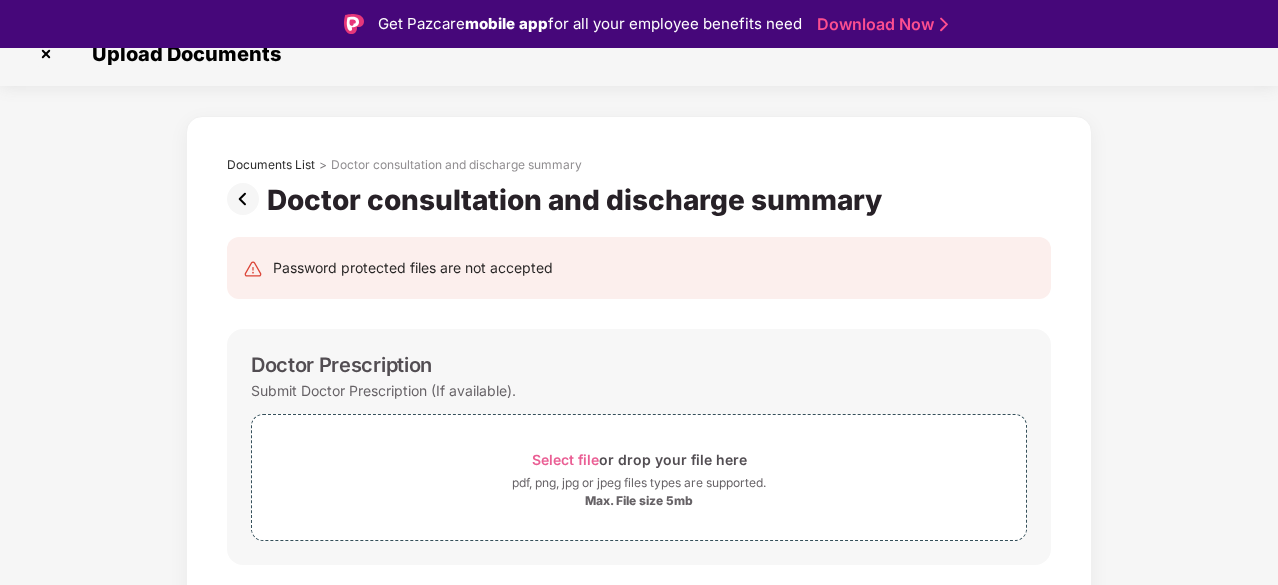 scroll, scrollTop: 0, scrollLeft: 0, axis: both 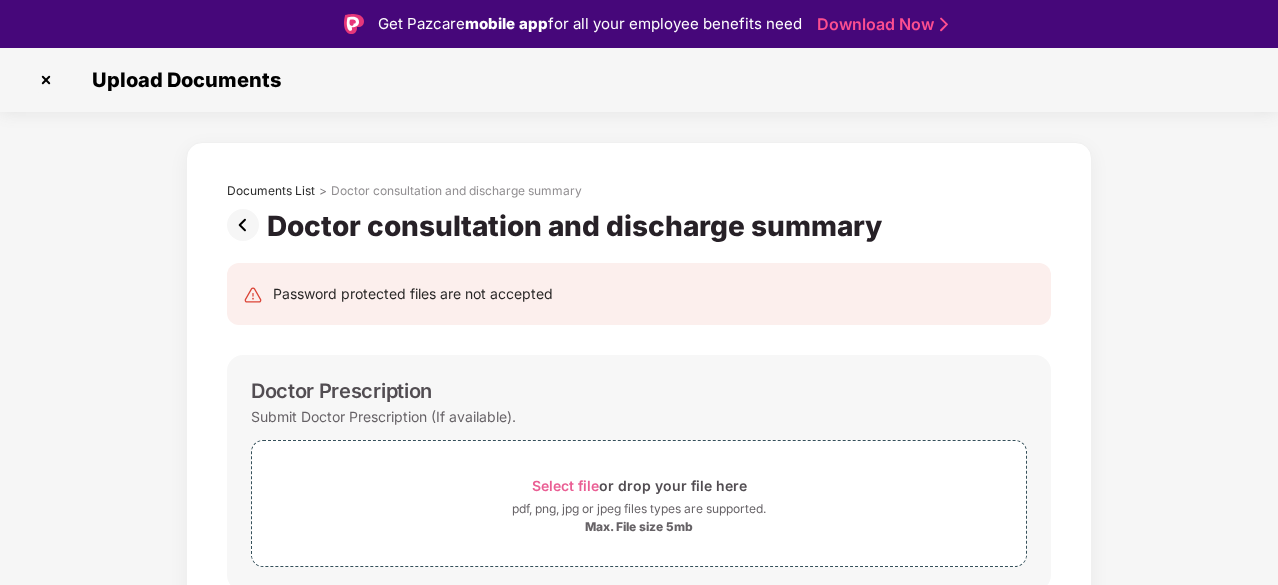 click at bounding box center (247, 225) 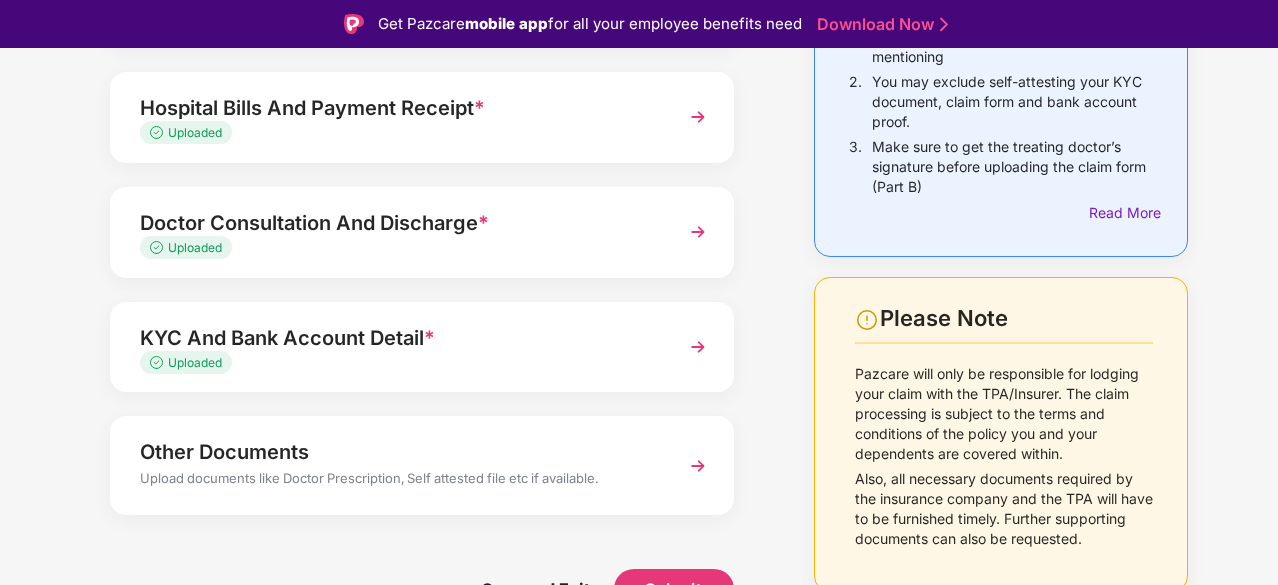 scroll, scrollTop: 274, scrollLeft: 0, axis: vertical 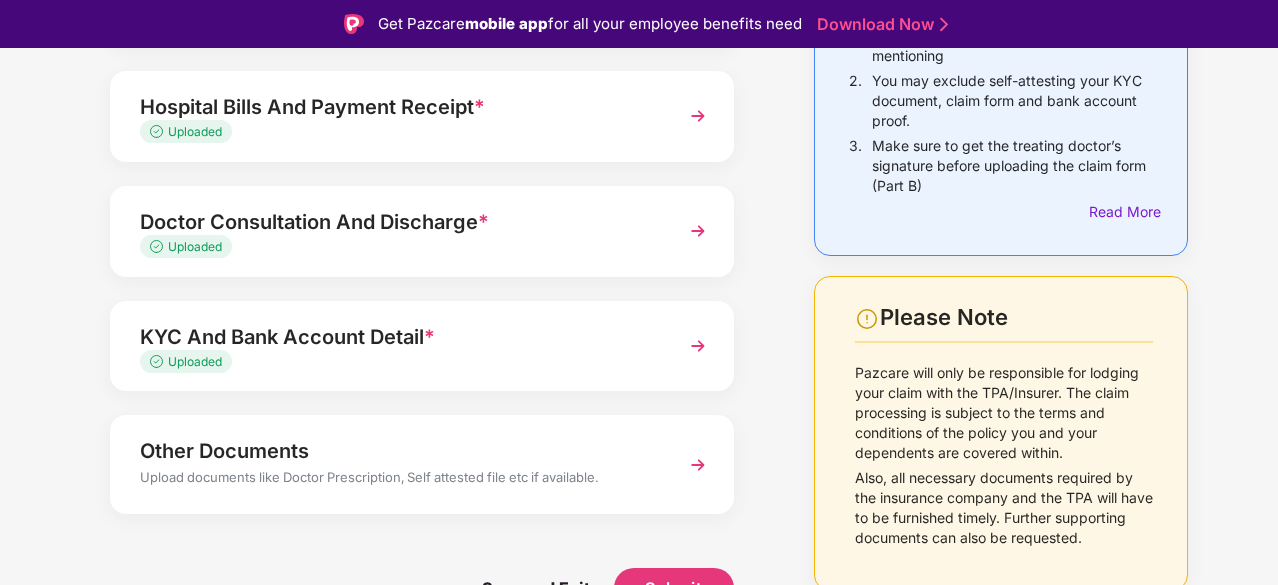 click on "KYC And Bank Account Detail * Uploaded" at bounding box center [422, 346] 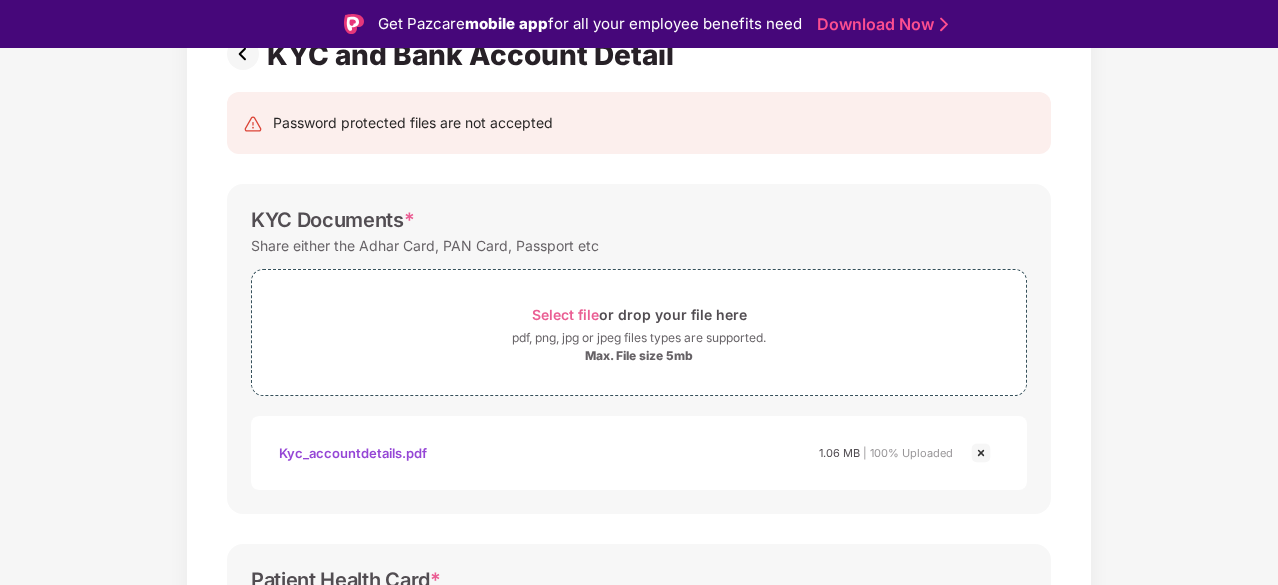 scroll, scrollTop: 0, scrollLeft: 0, axis: both 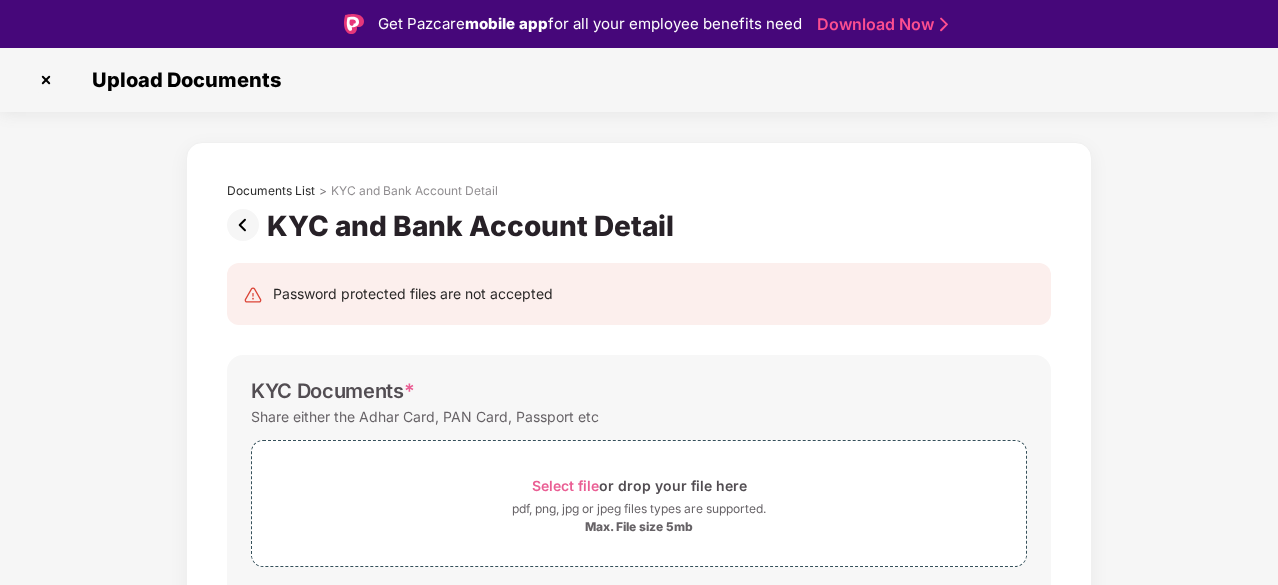 click at bounding box center (247, 225) 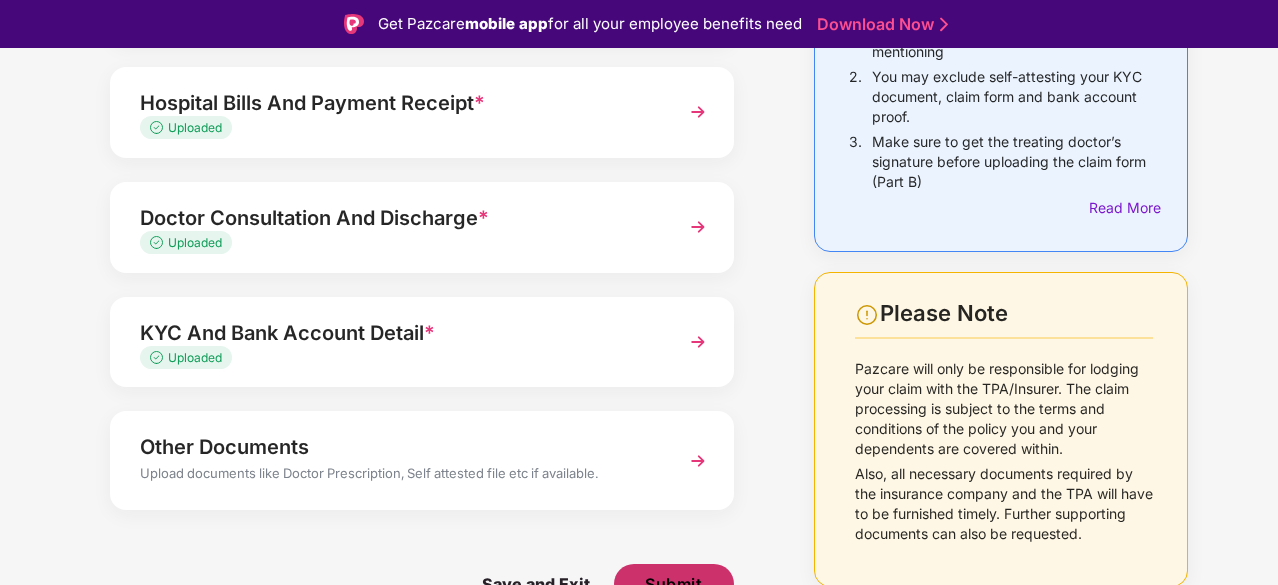 scroll, scrollTop: 278, scrollLeft: 0, axis: vertical 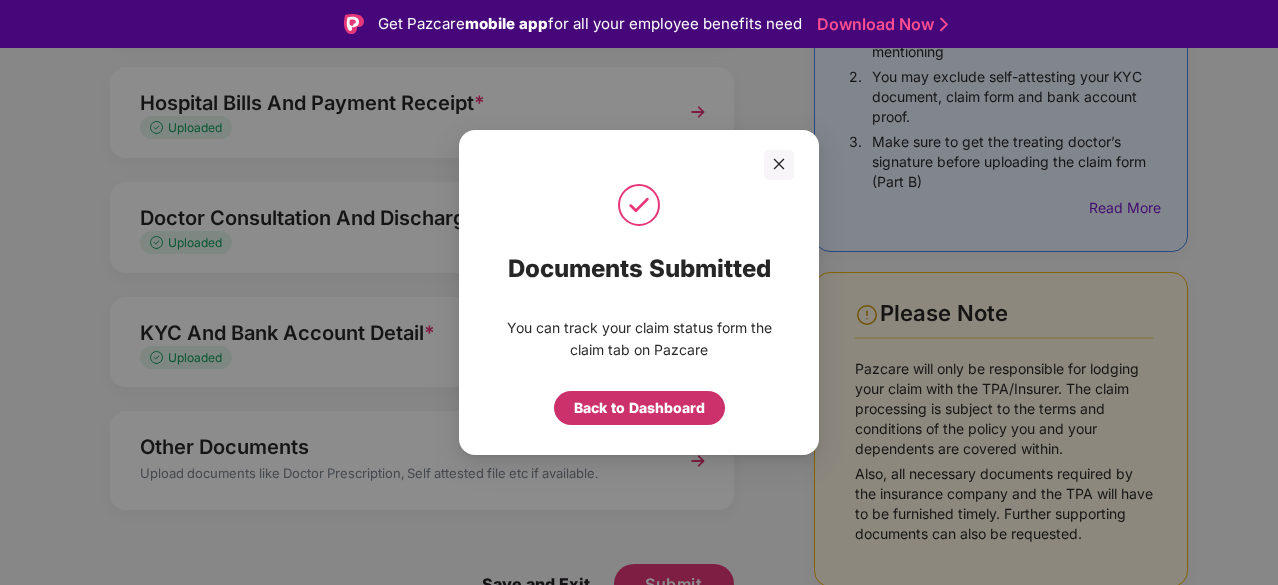 click on "Back to Dashboard" at bounding box center [639, 408] 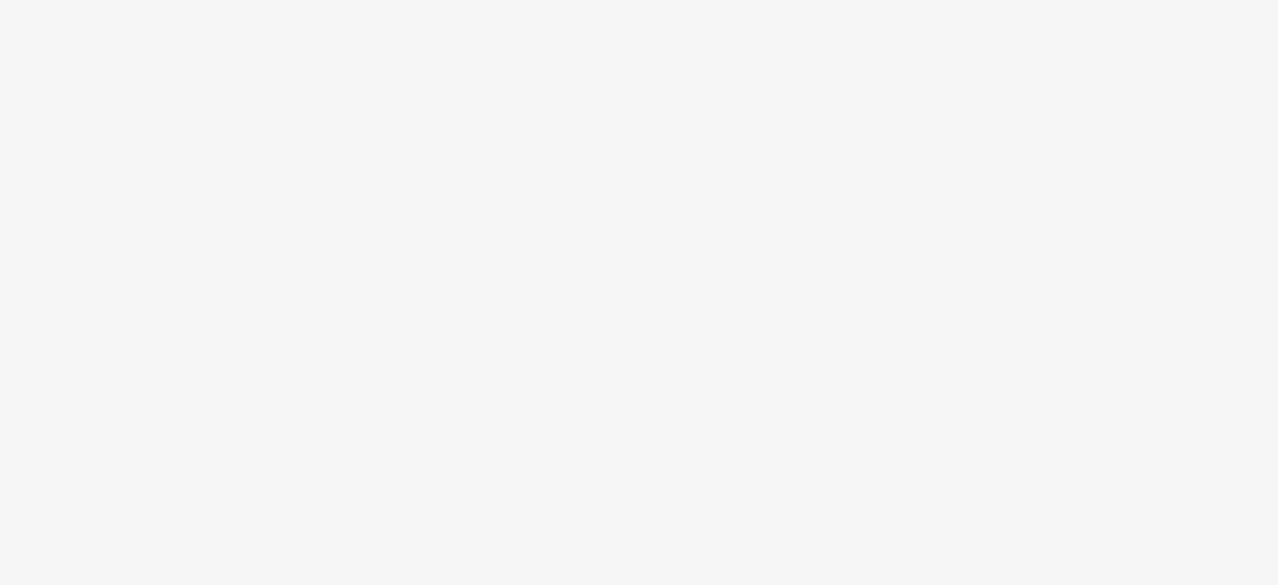 scroll, scrollTop: 0, scrollLeft: 0, axis: both 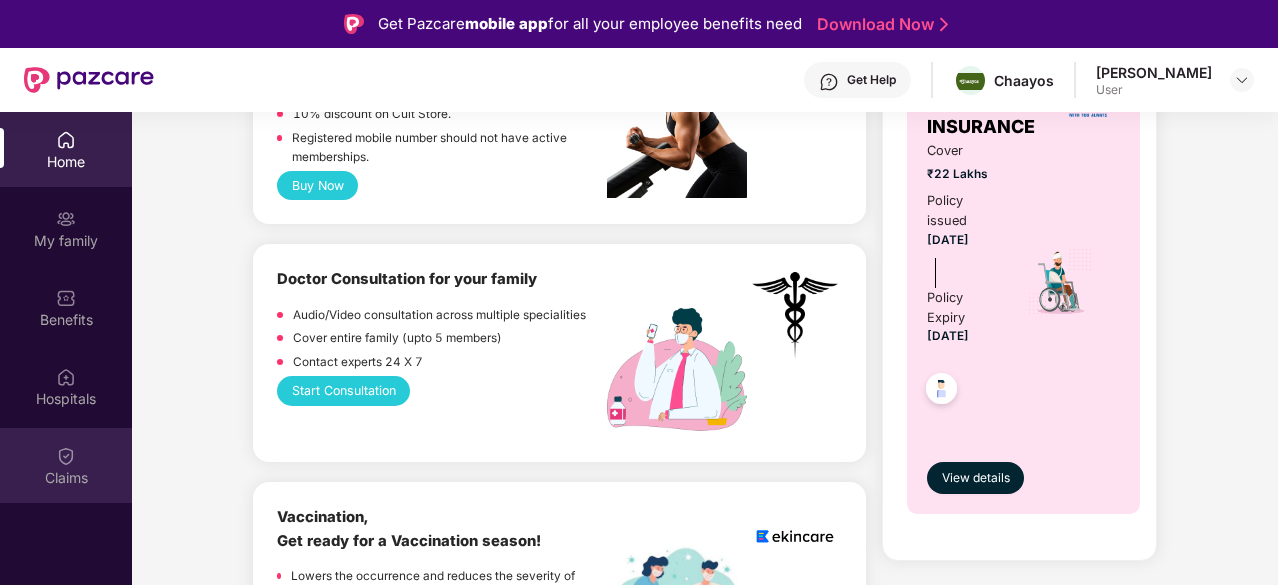 click at bounding box center [66, 456] 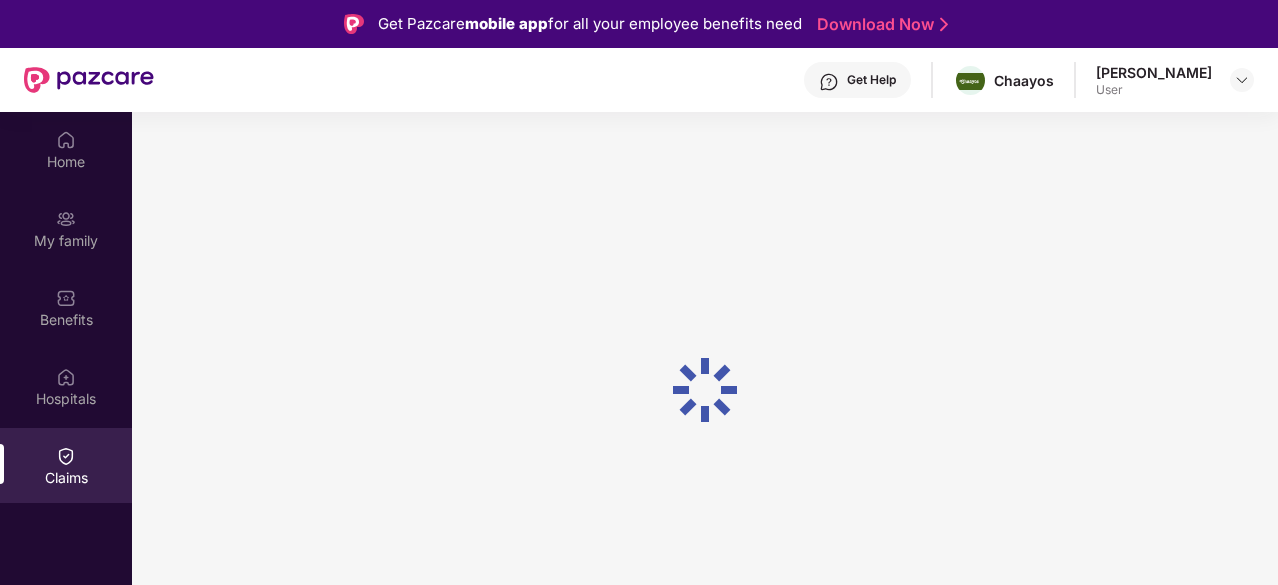 scroll, scrollTop: 0, scrollLeft: 0, axis: both 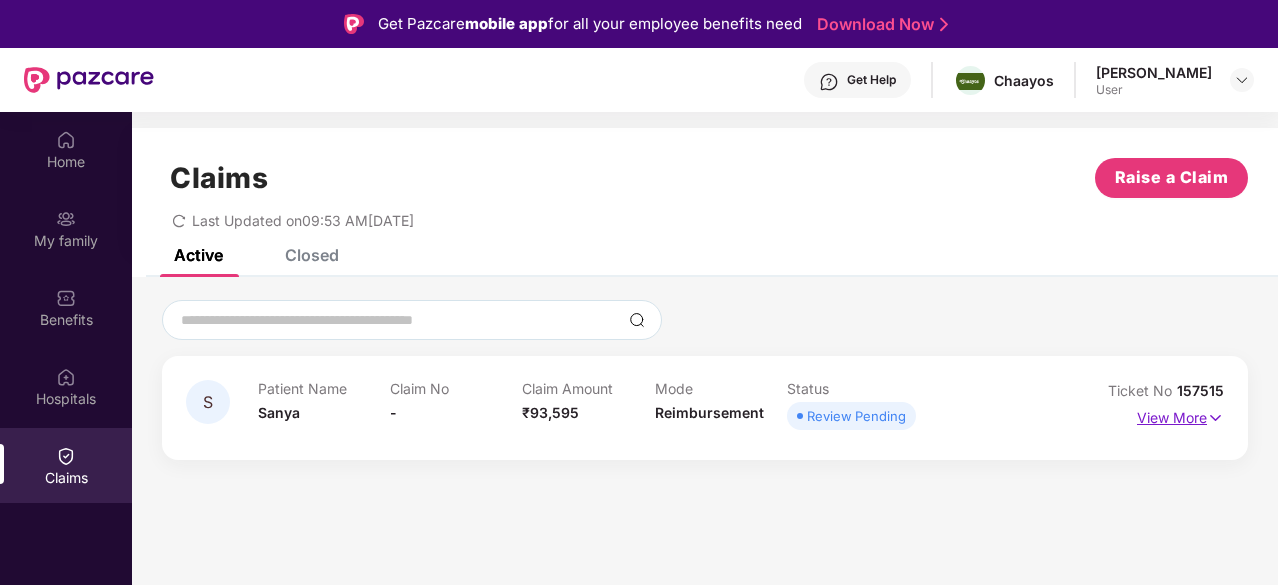 click on "View More" at bounding box center (1180, 415) 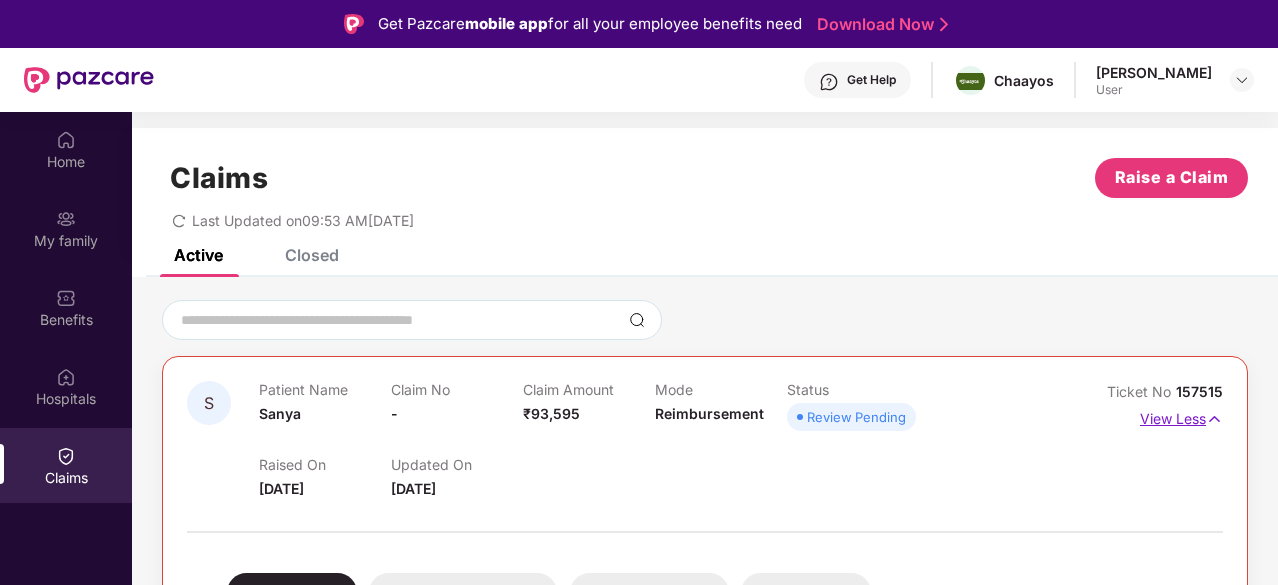 scroll, scrollTop: 278, scrollLeft: 0, axis: vertical 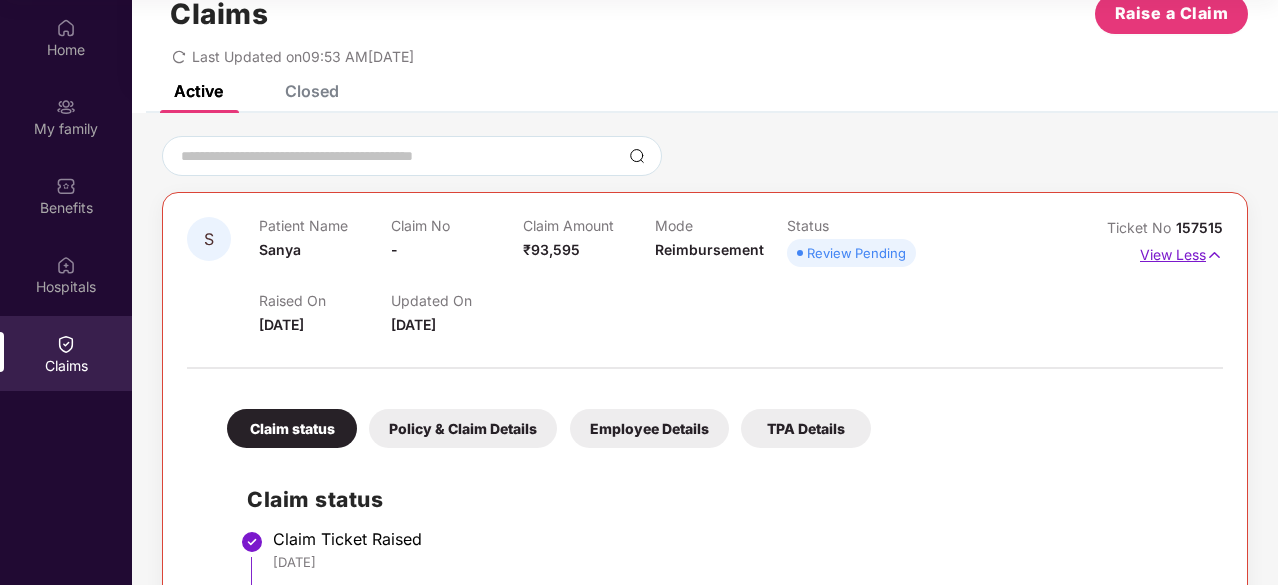 click on "View Less" at bounding box center (1181, 252) 